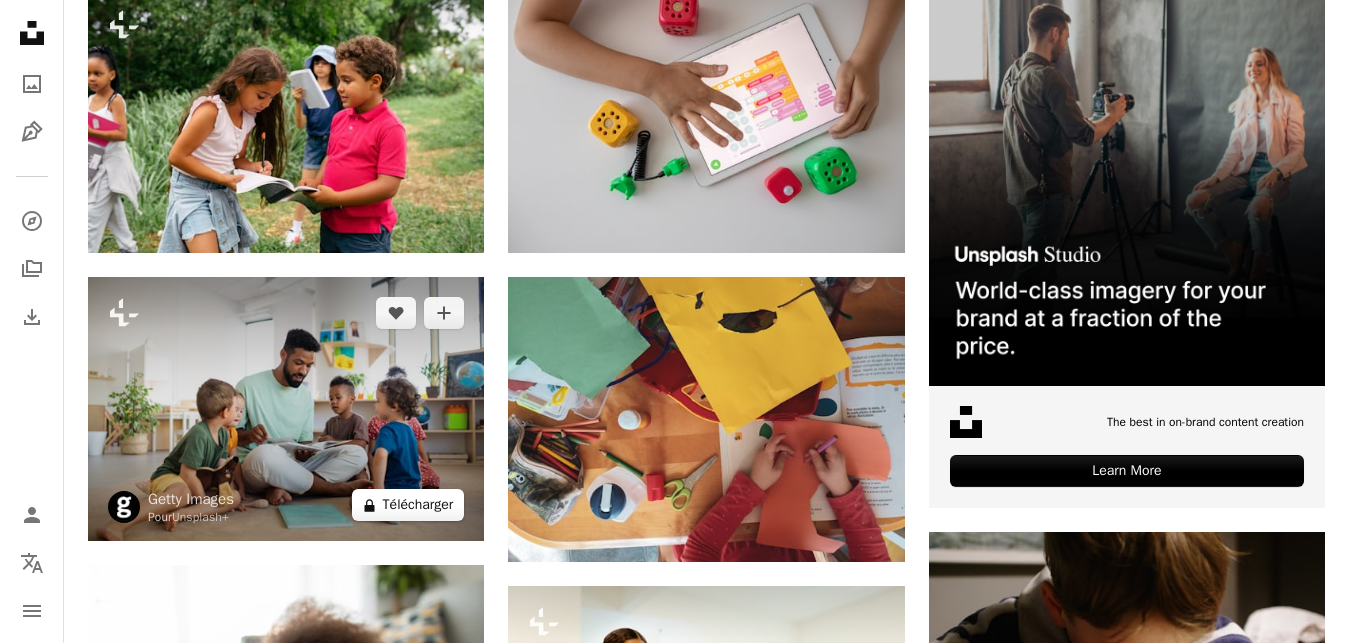 scroll, scrollTop: 510, scrollLeft: 0, axis: vertical 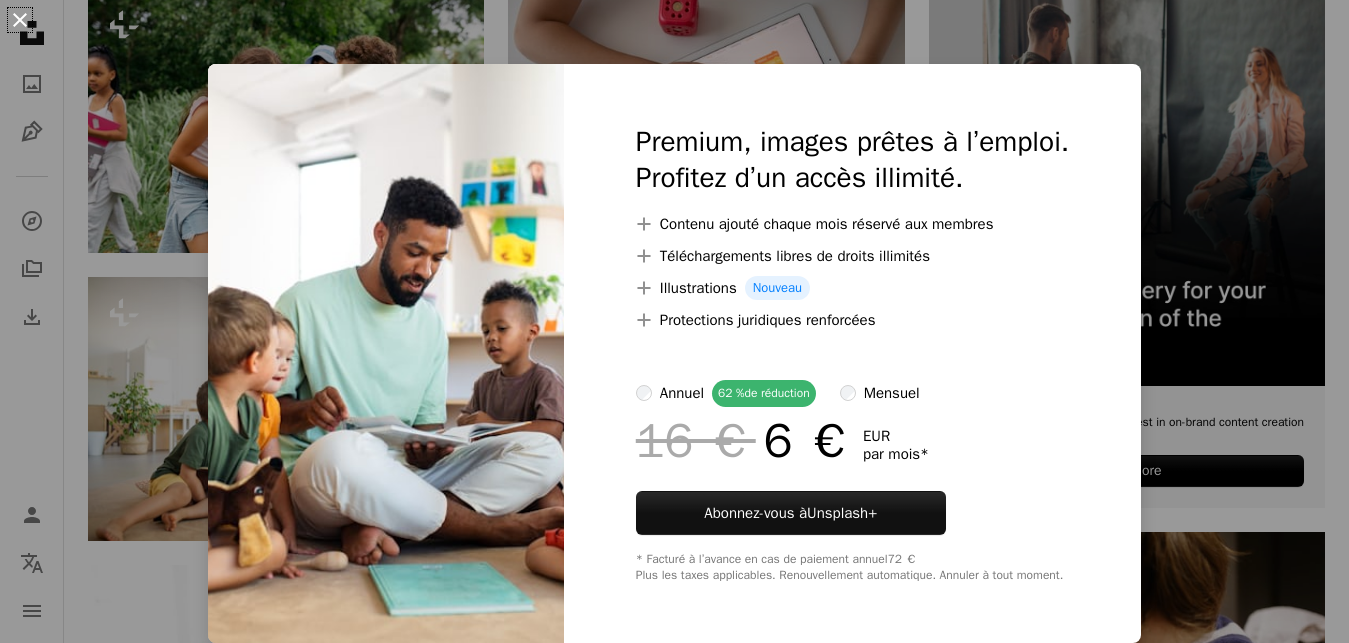 click on "An X shape" at bounding box center [20, 20] 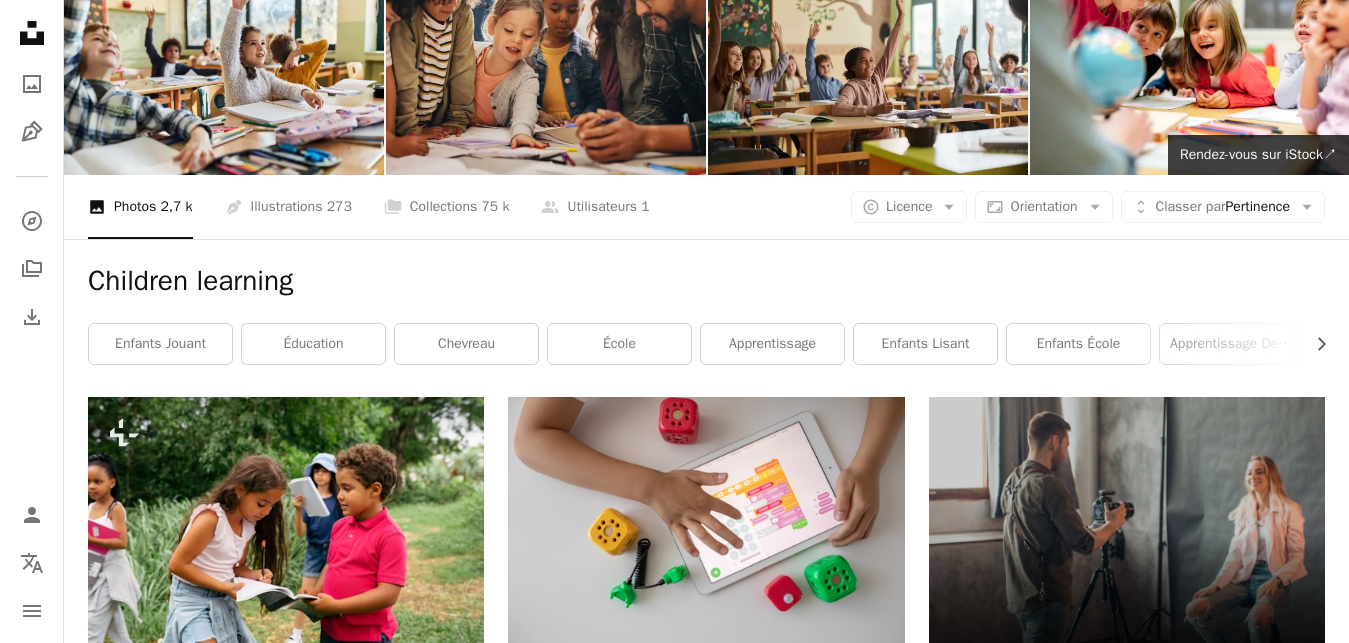 scroll, scrollTop: 0, scrollLeft: 0, axis: both 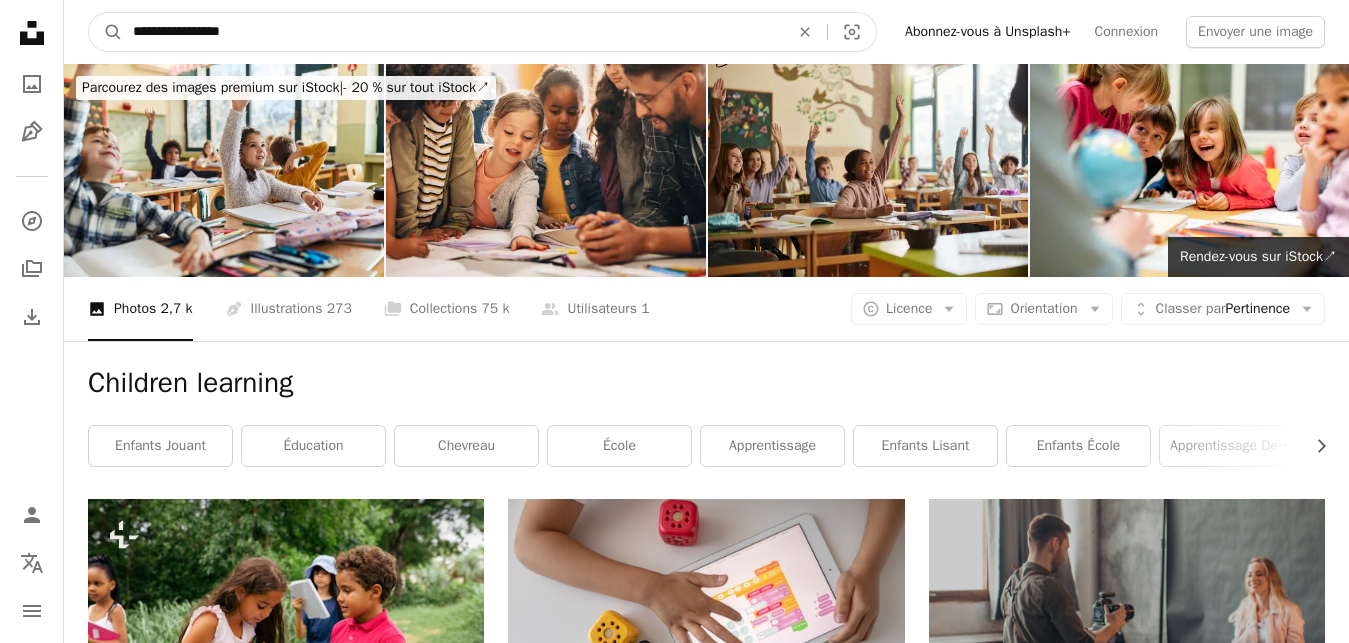 click on "**********" at bounding box center (453, 32) 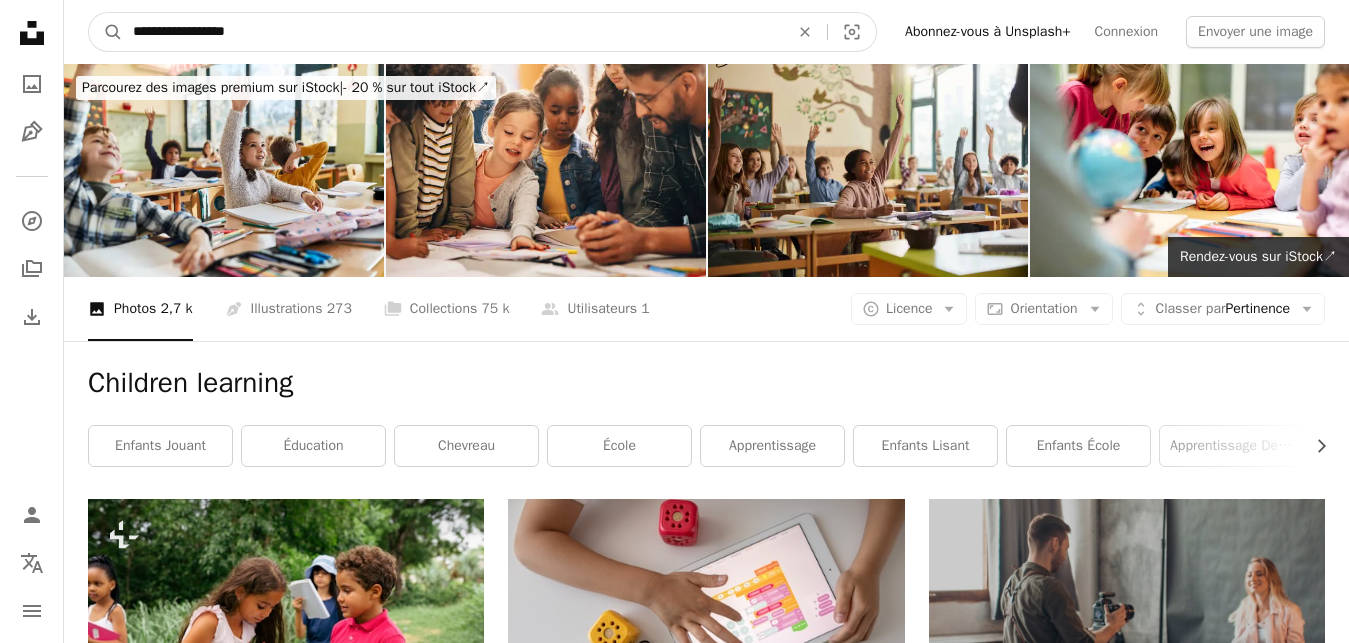 paste on "**********" 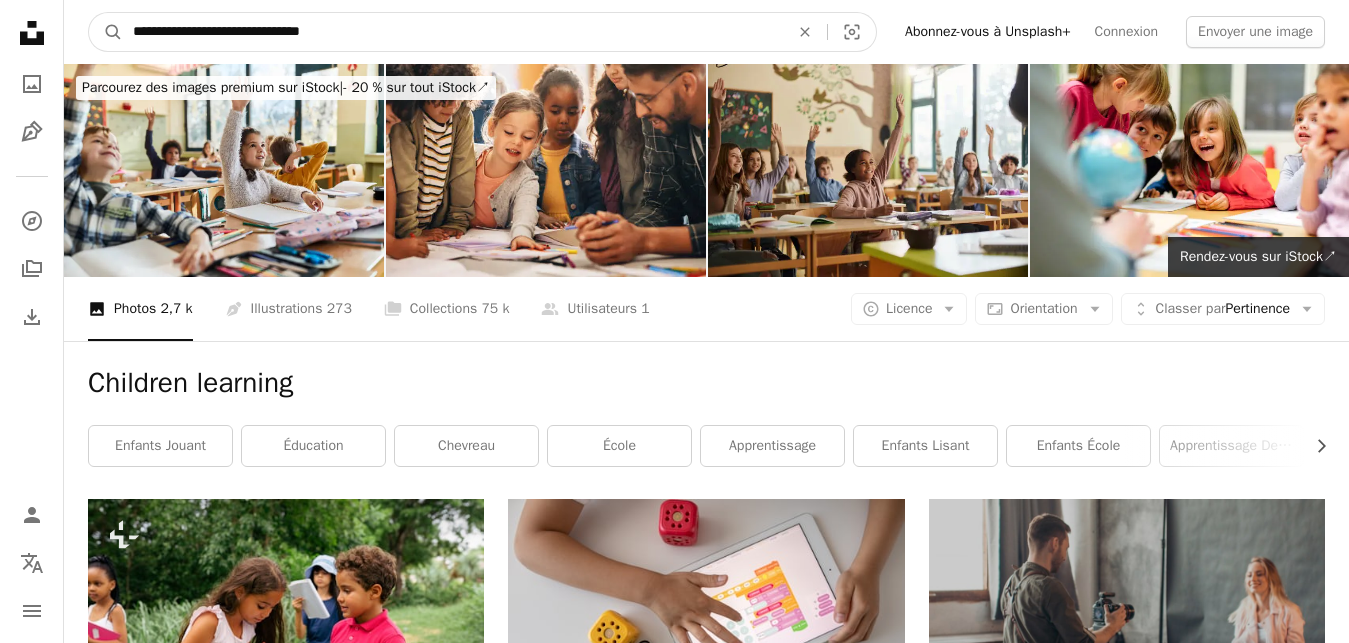 type on "**********" 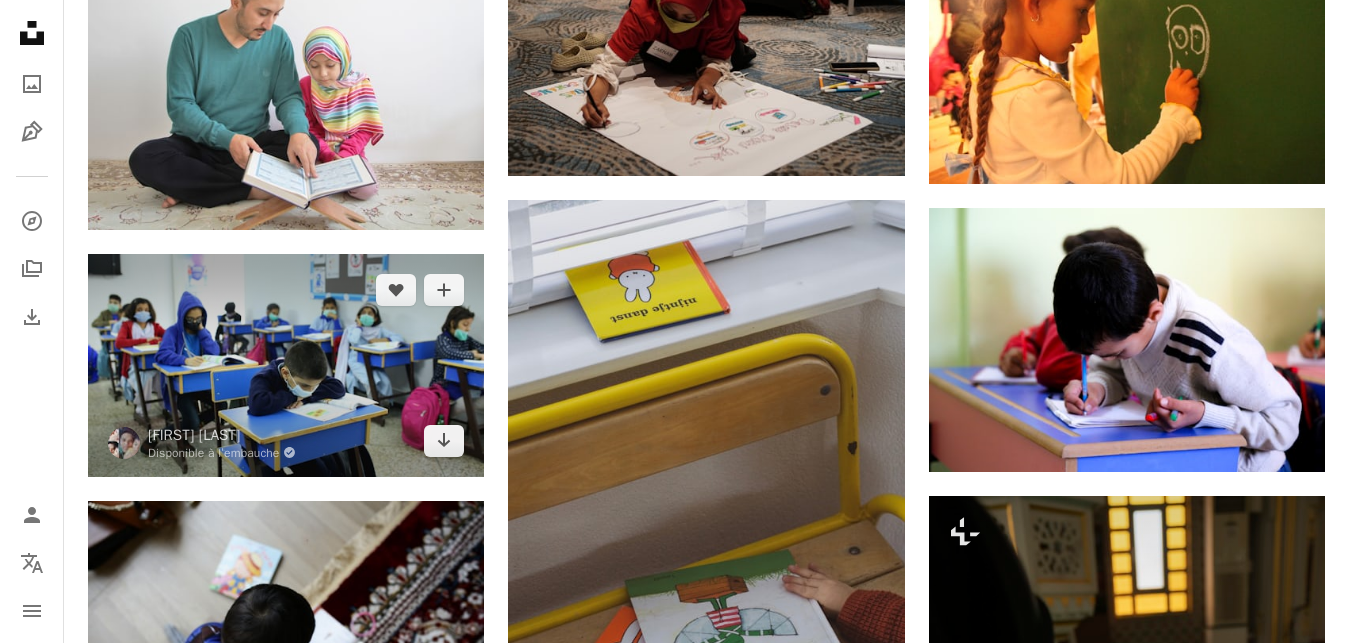 scroll, scrollTop: 1224, scrollLeft: 0, axis: vertical 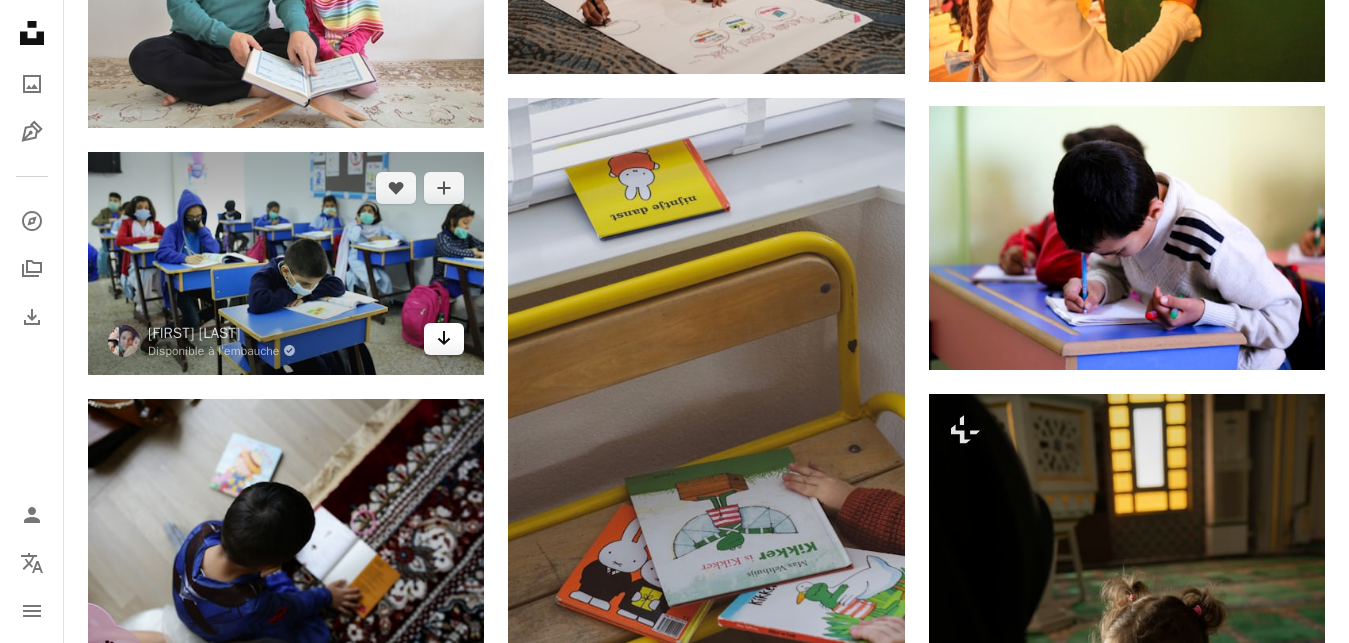 click on "Arrow pointing down" 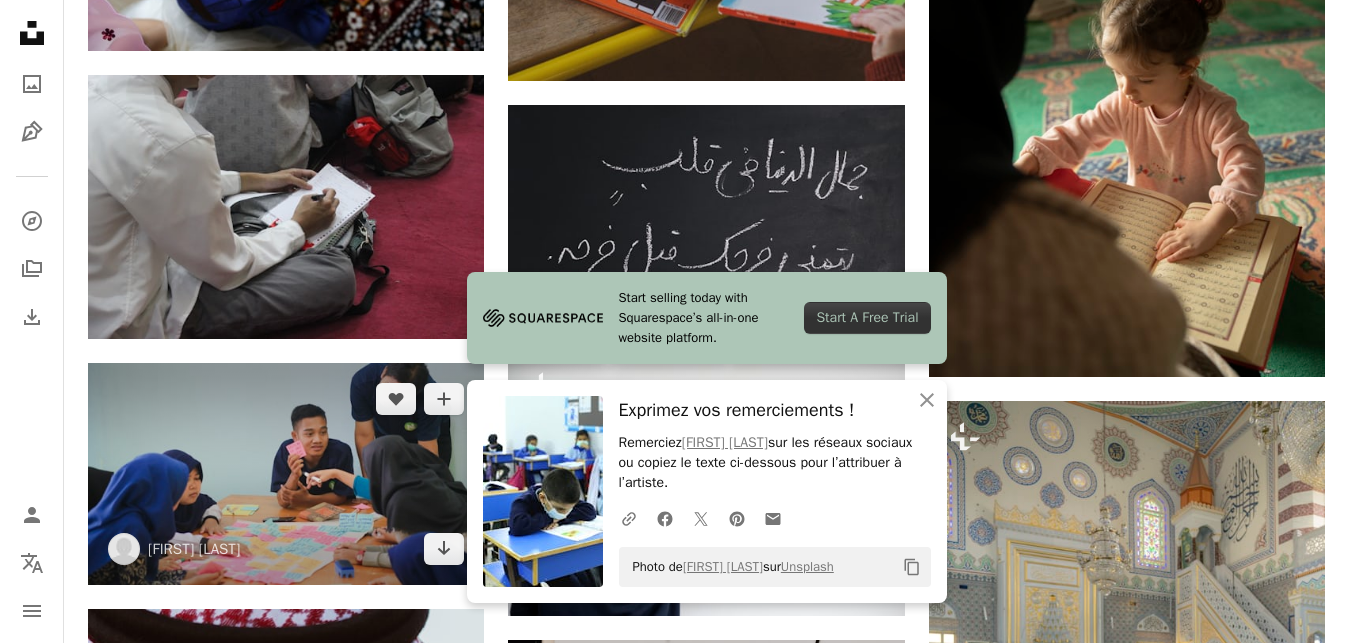 scroll, scrollTop: 2142, scrollLeft: 0, axis: vertical 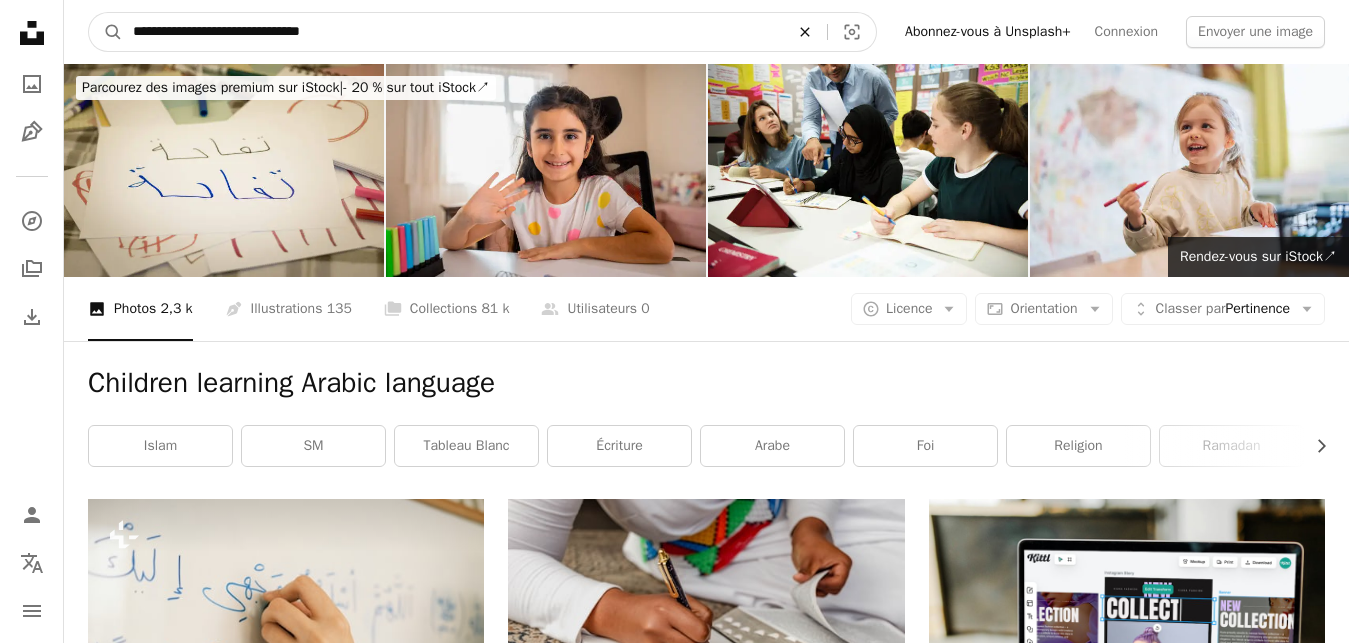 click on "An X shape" 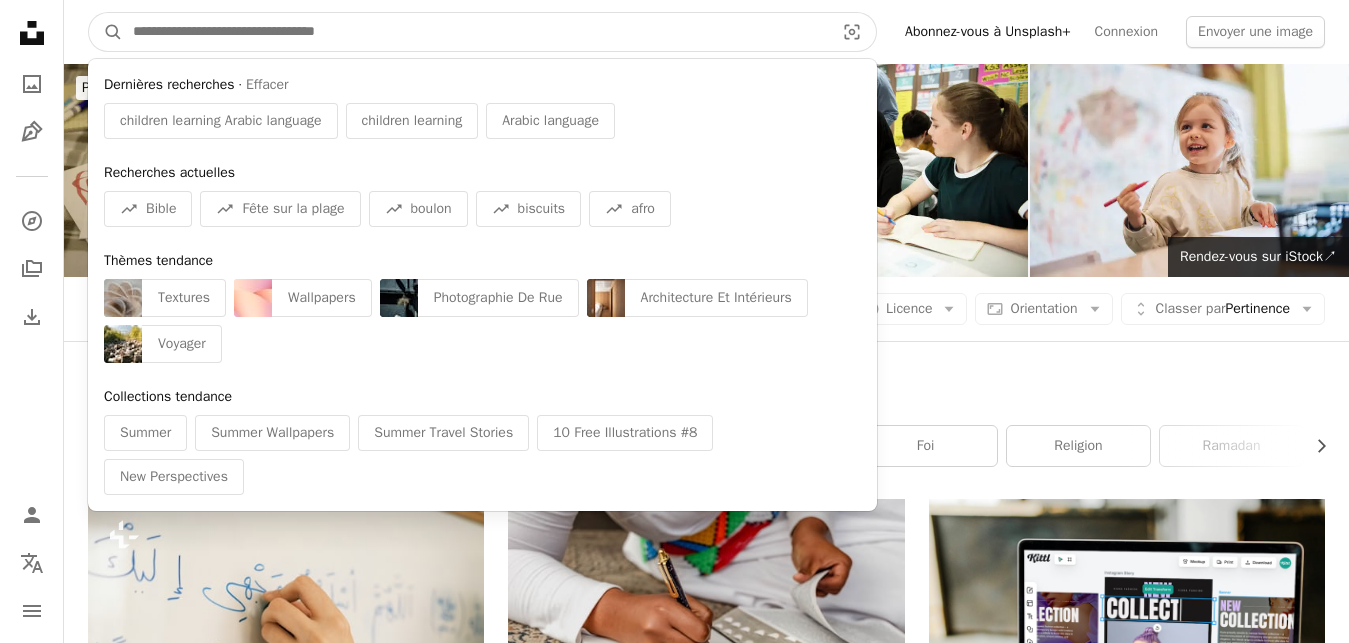 paste on "**********" 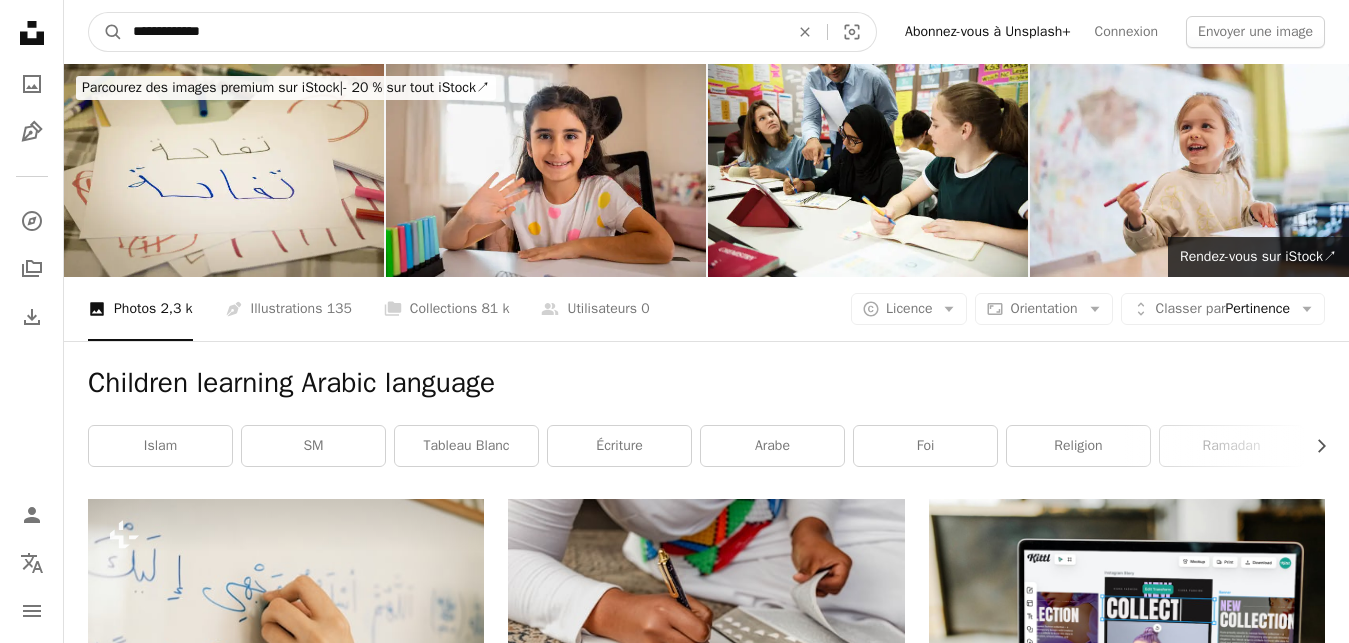 type on "**********" 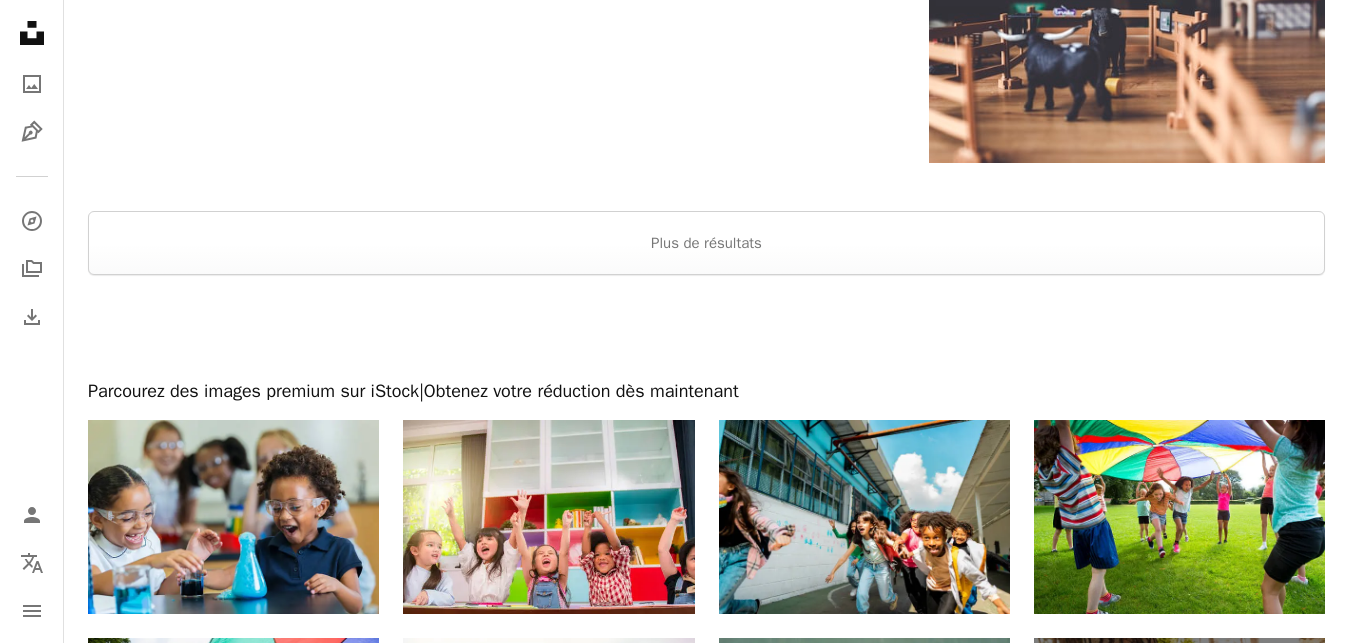 scroll, scrollTop: 3570, scrollLeft: 0, axis: vertical 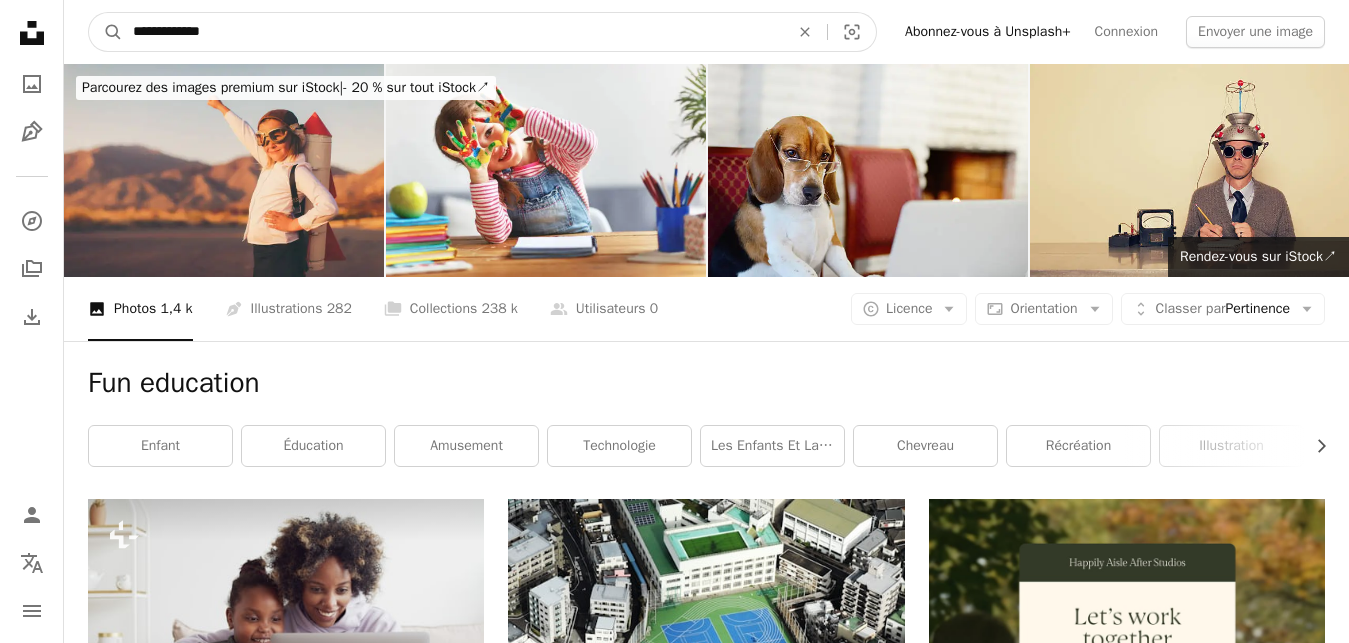 click on "**********" at bounding box center (453, 32) 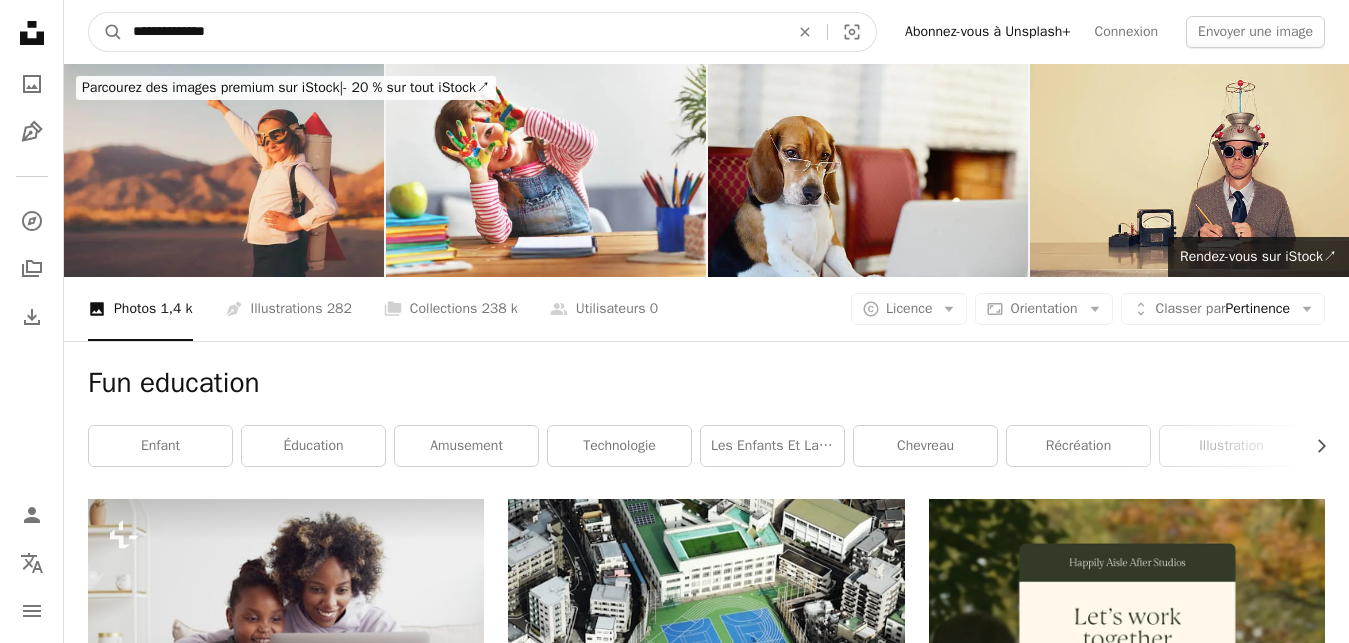 paste on "**********" 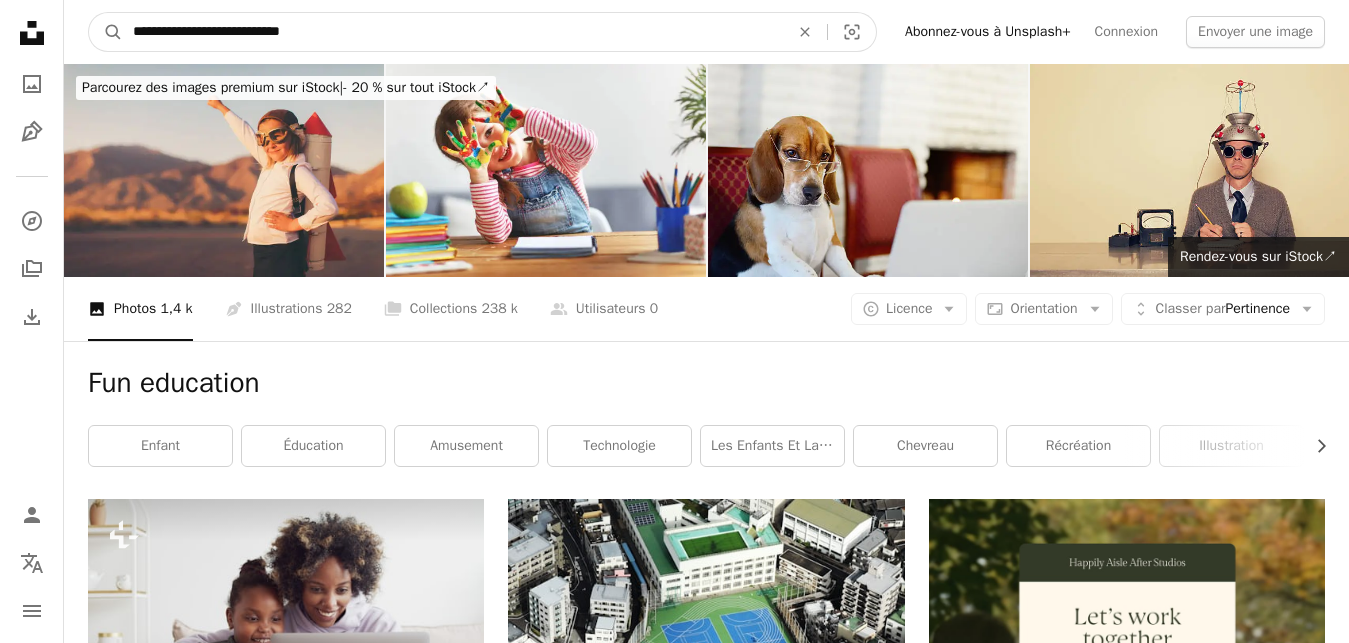 type on "**********" 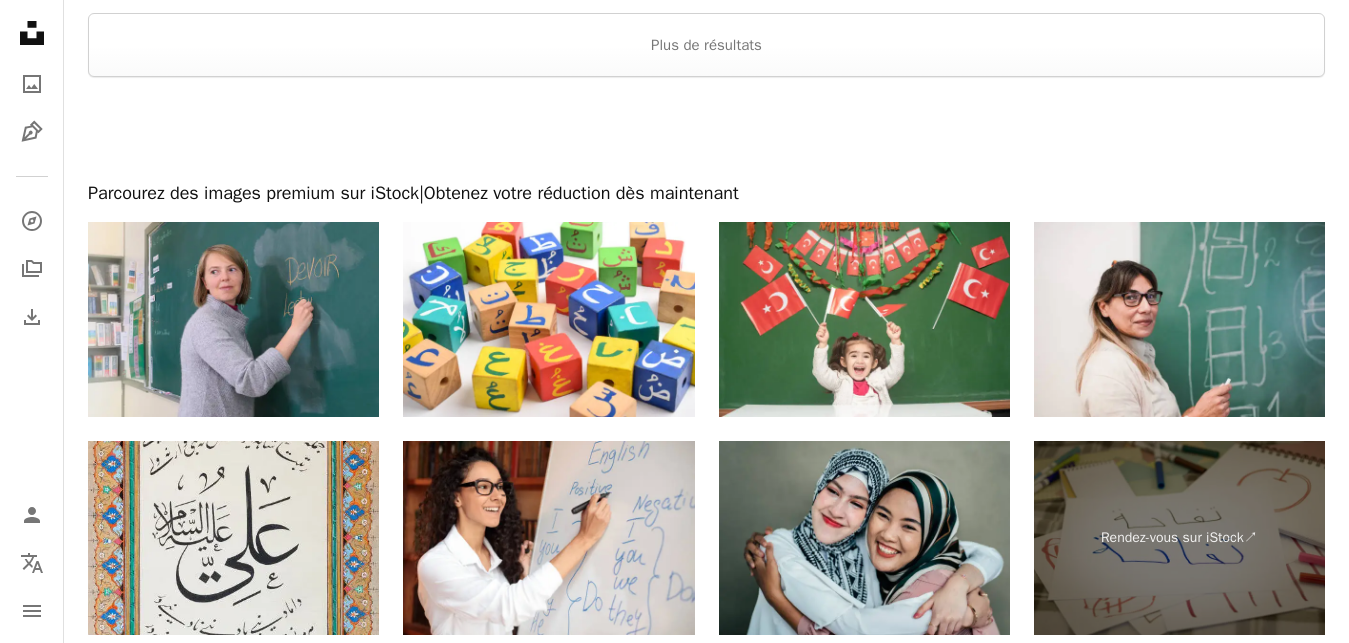 scroll, scrollTop: 3672, scrollLeft: 0, axis: vertical 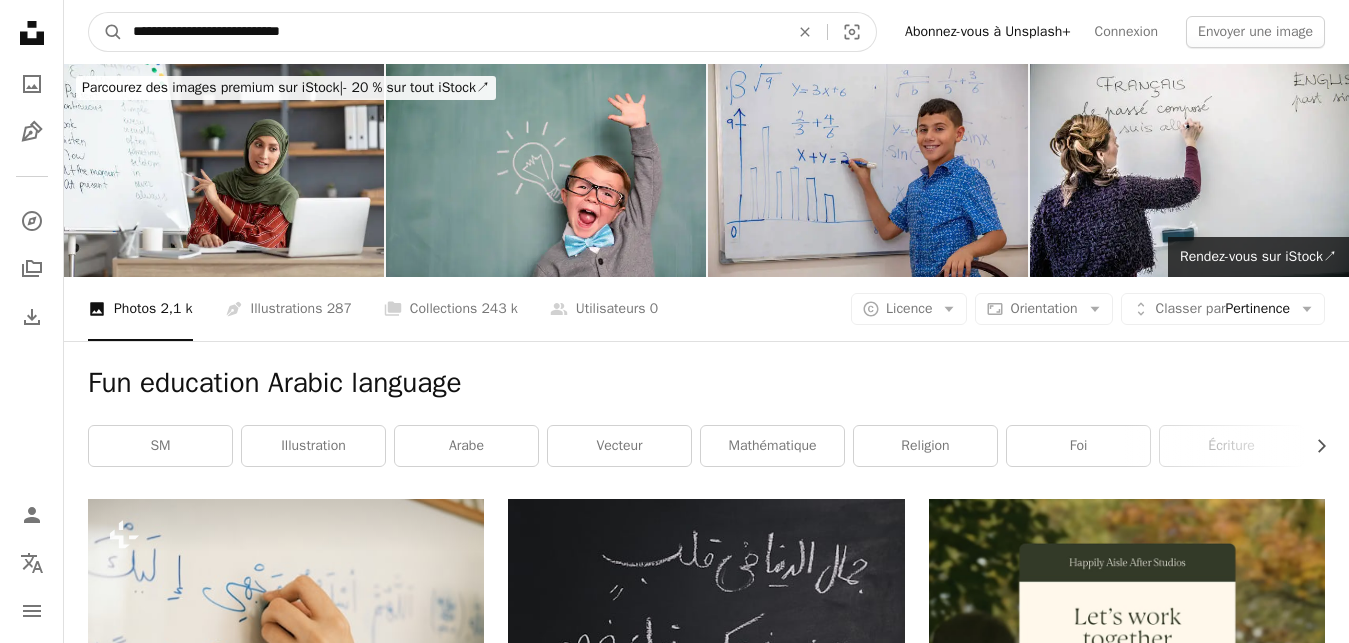 drag, startPoint x: 791, startPoint y: 33, endPoint x: 640, endPoint y: 32, distance: 151.00331 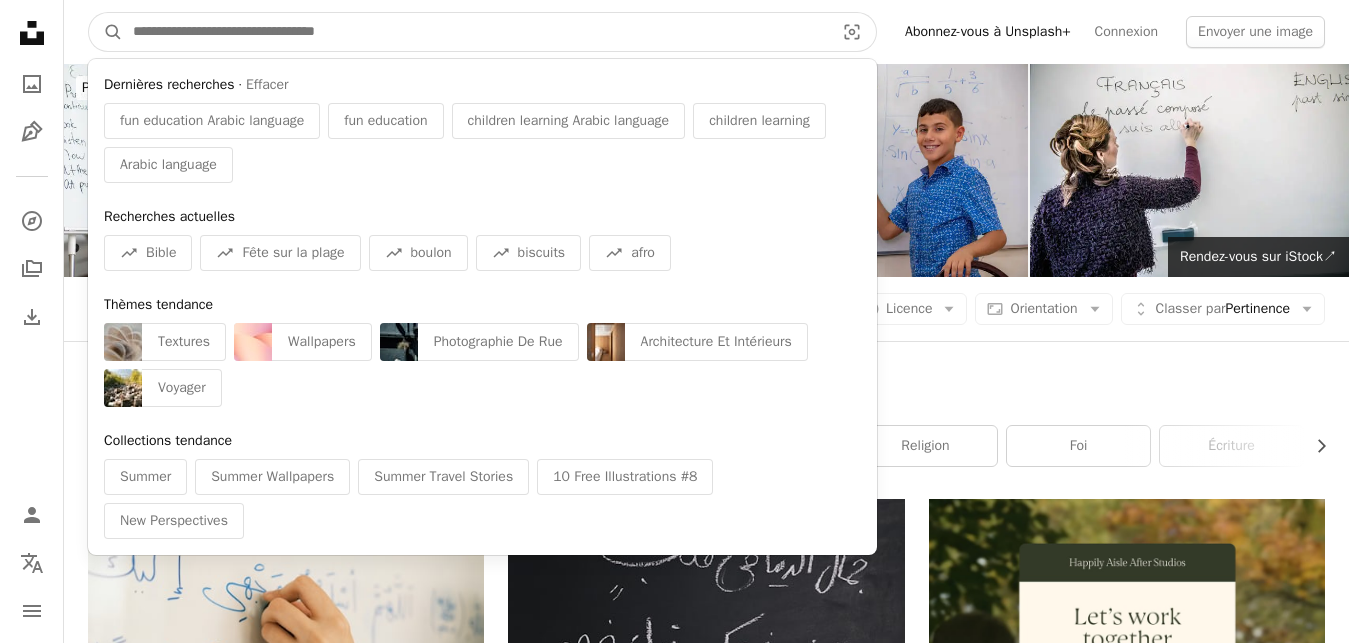 paste on "**********" 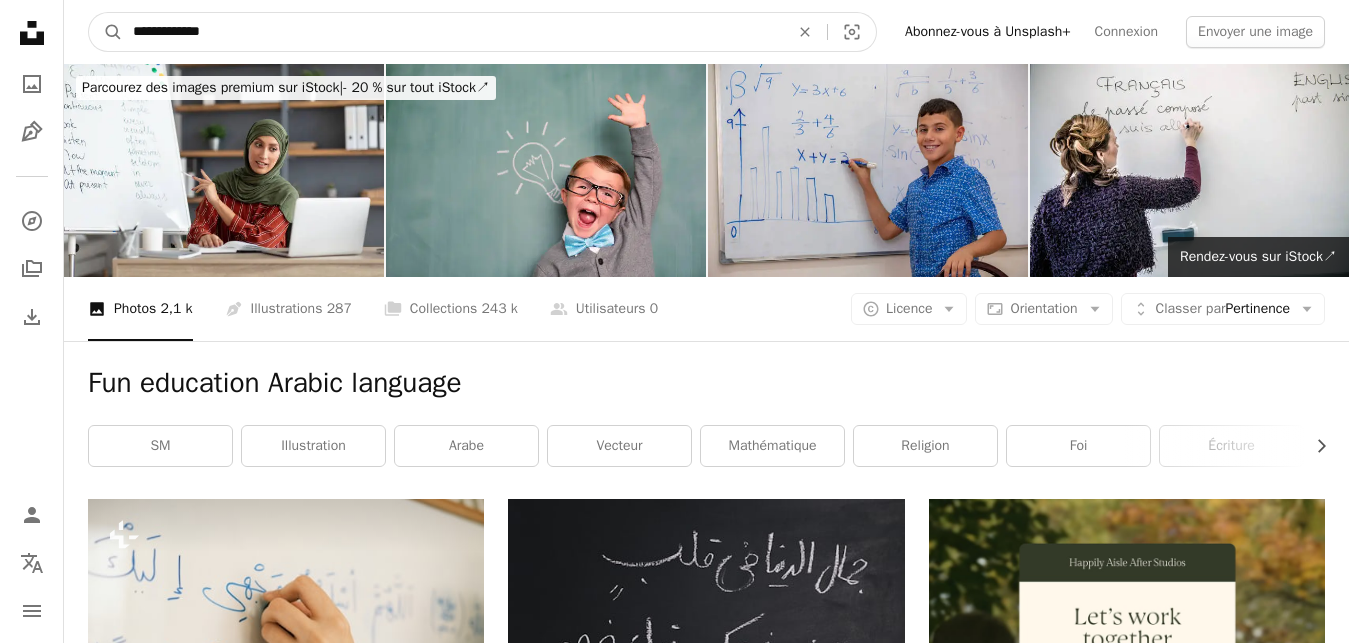 type on "**********" 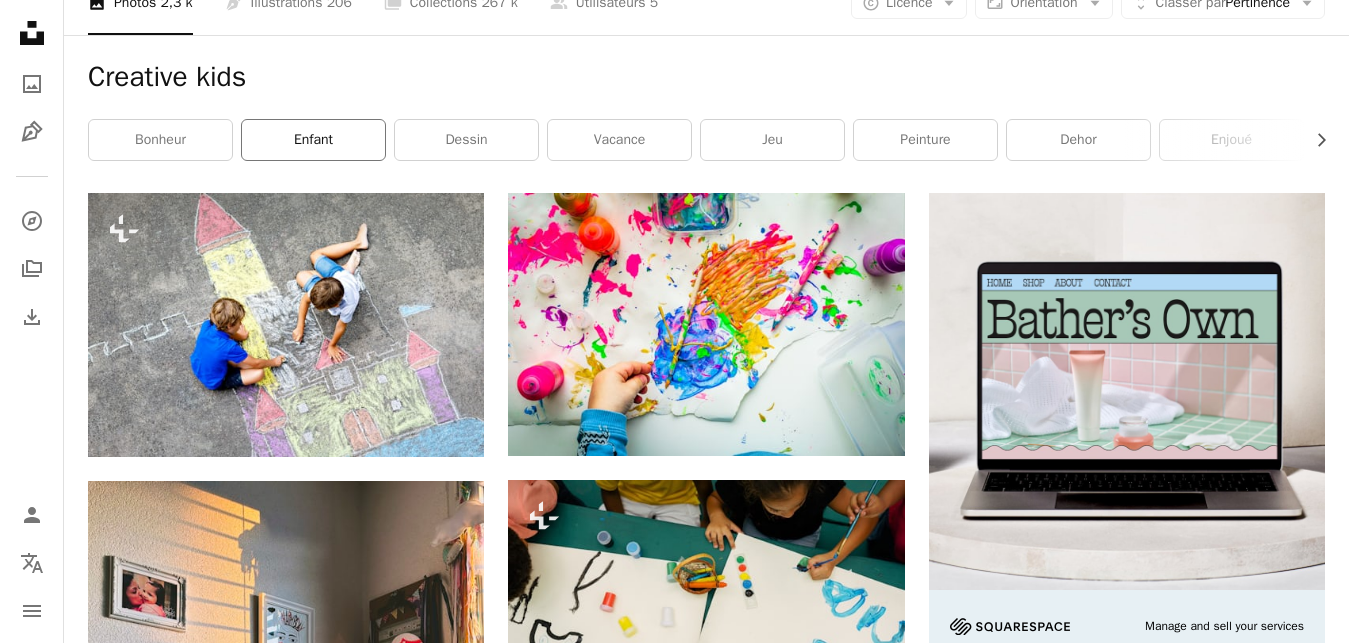 scroll, scrollTop: 0, scrollLeft: 0, axis: both 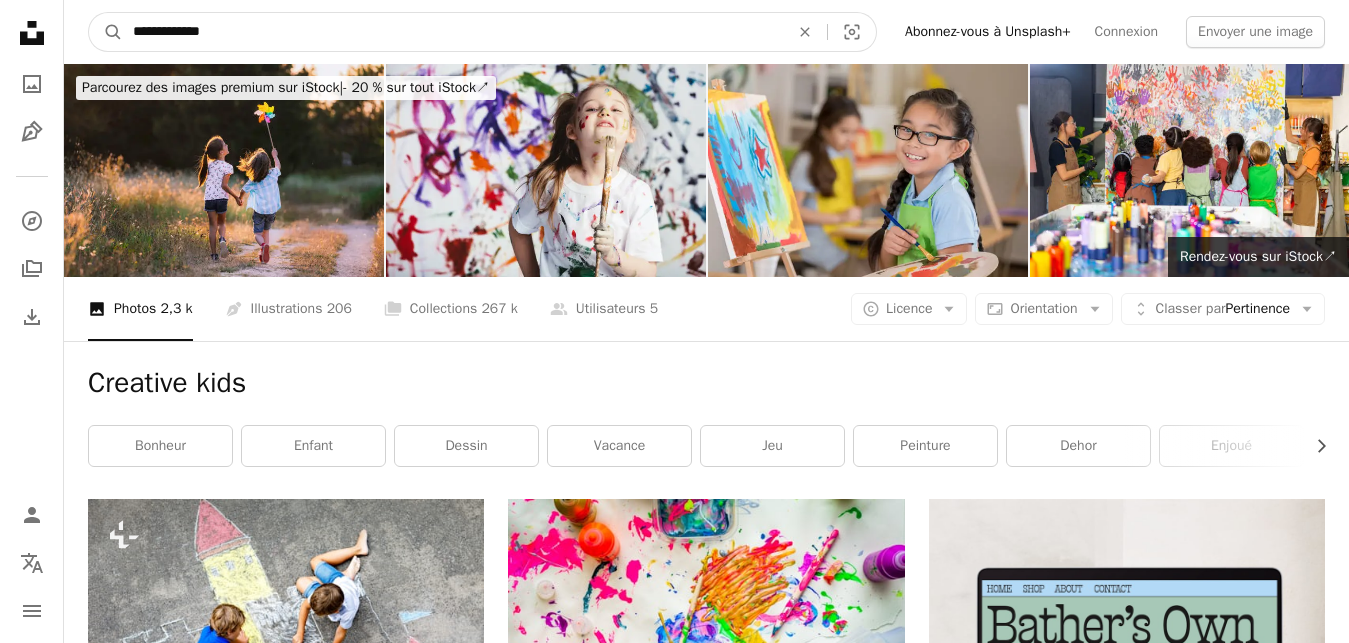 click on "**********" at bounding box center [453, 32] 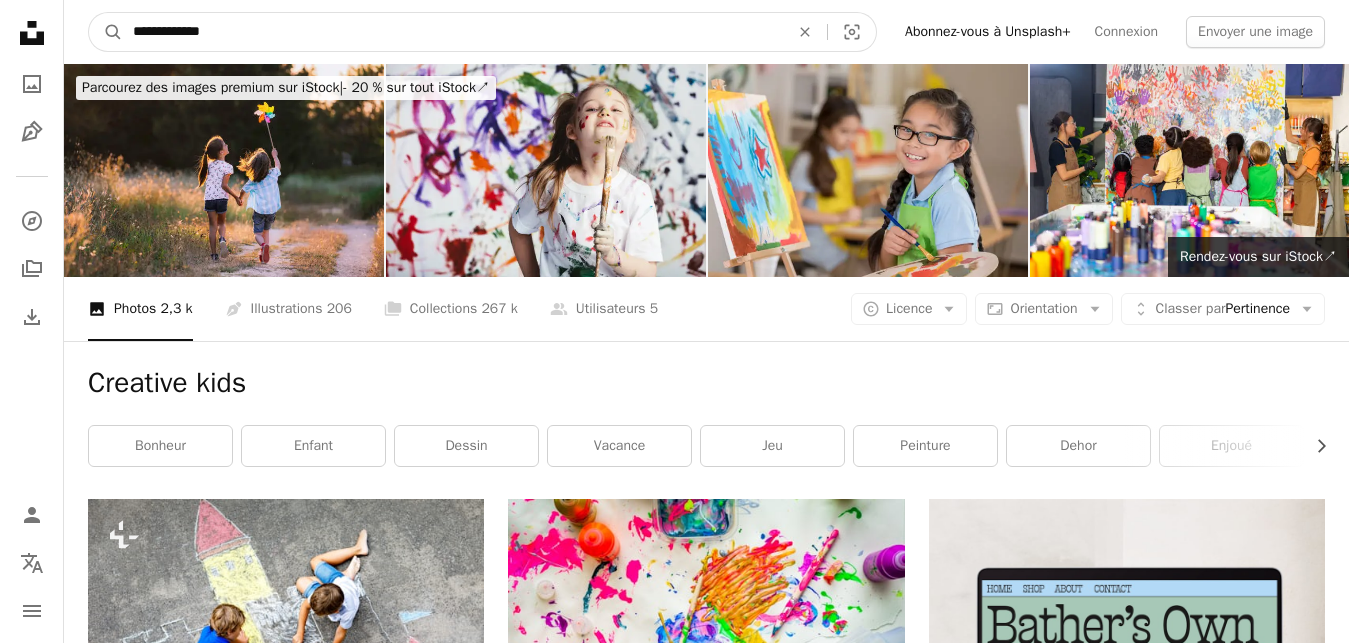type on "**********" 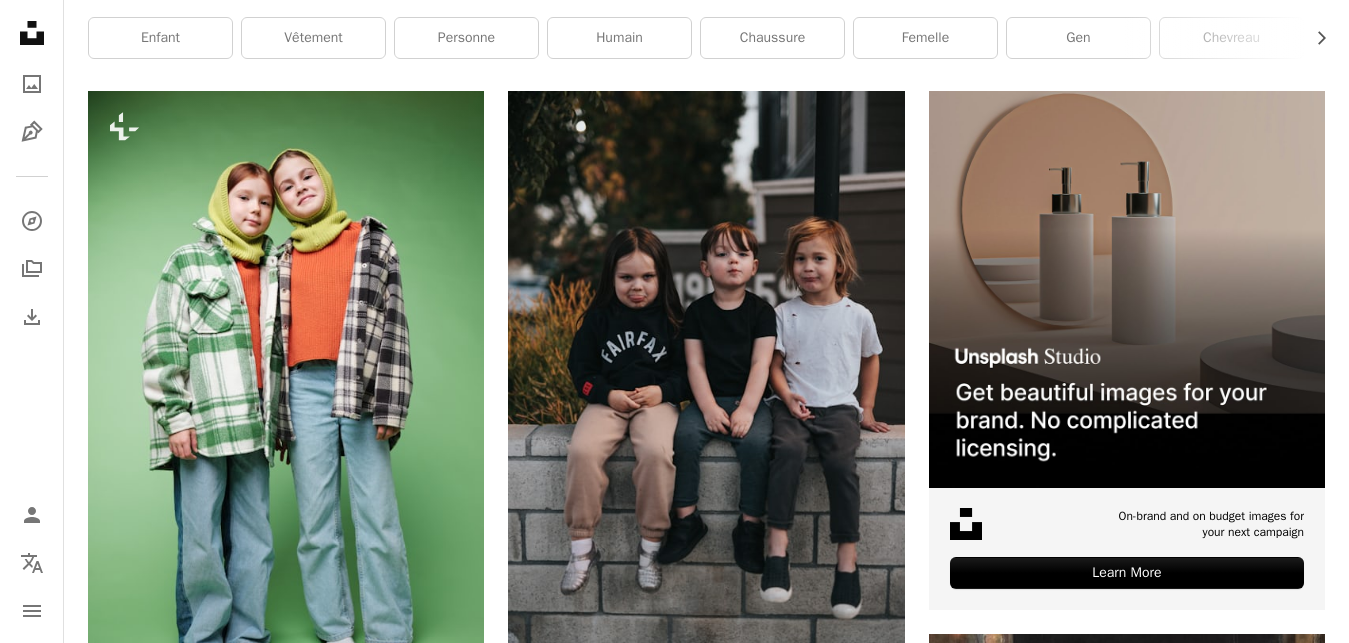 scroll, scrollTop: 0, scrollLeft: 0, axis: both 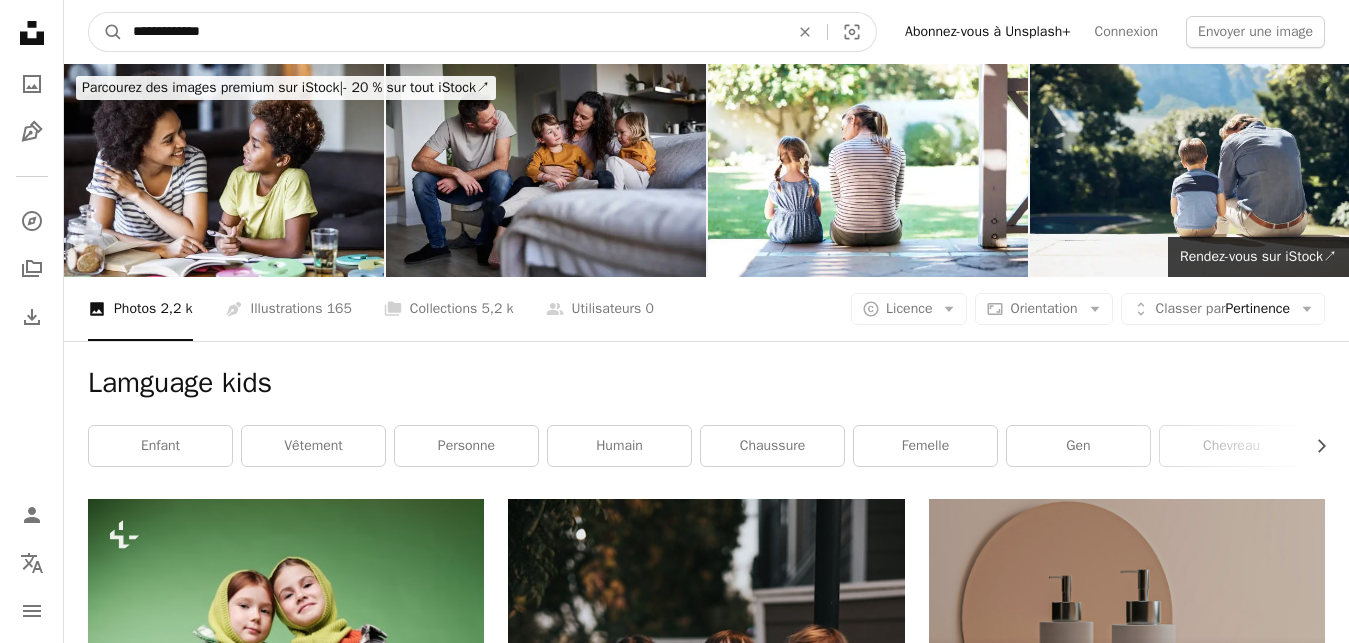 click on "**********" at bounding box center [453, 32] 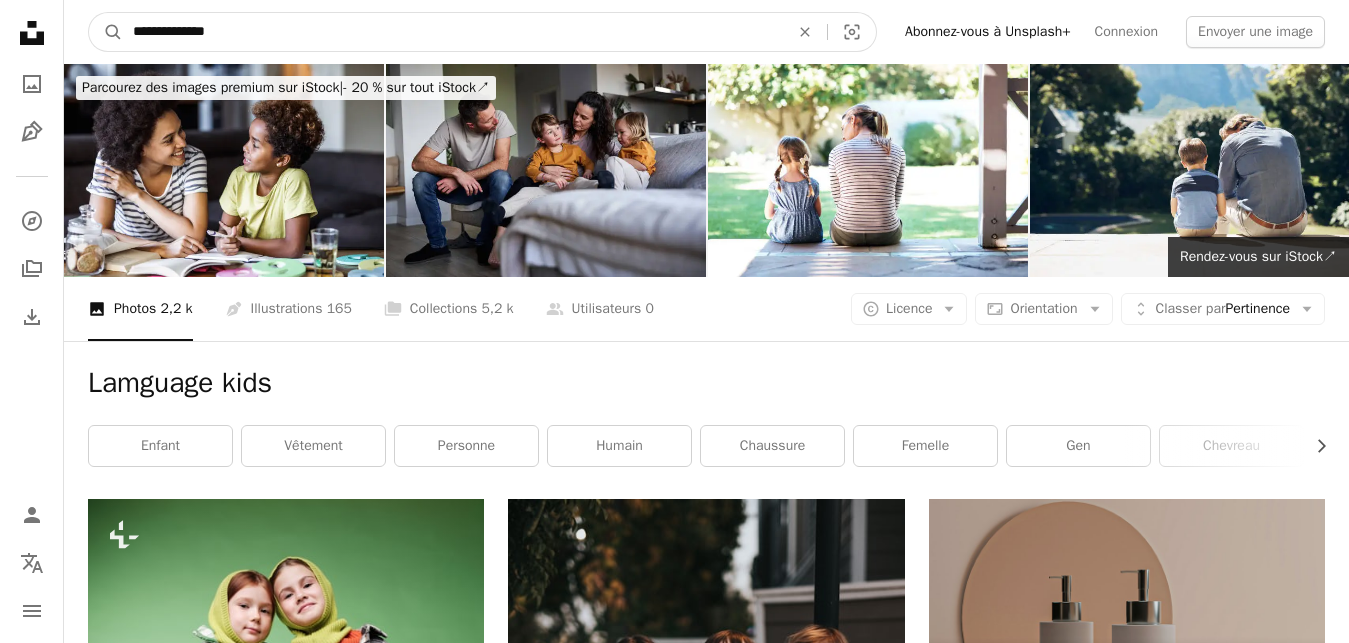 click on "A magnifying glass" at bounding box center [106, 32] 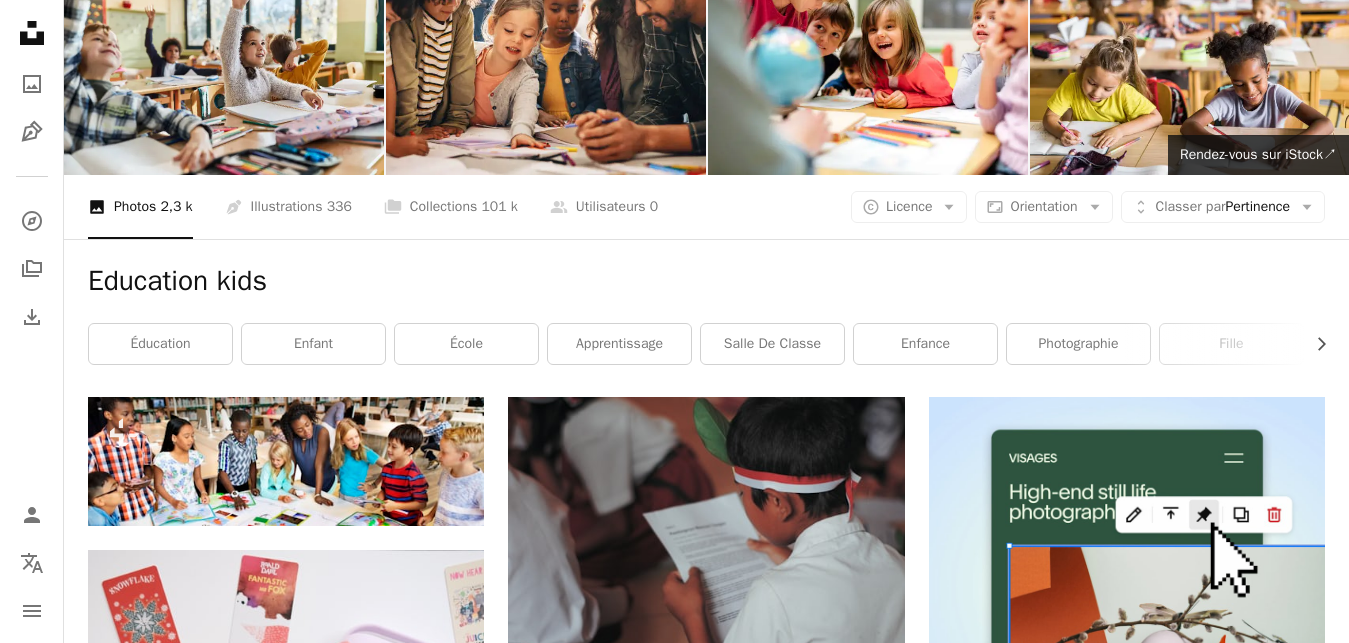 scroll, scrollTop: 204, scrollLeft: 0, axis: vertical 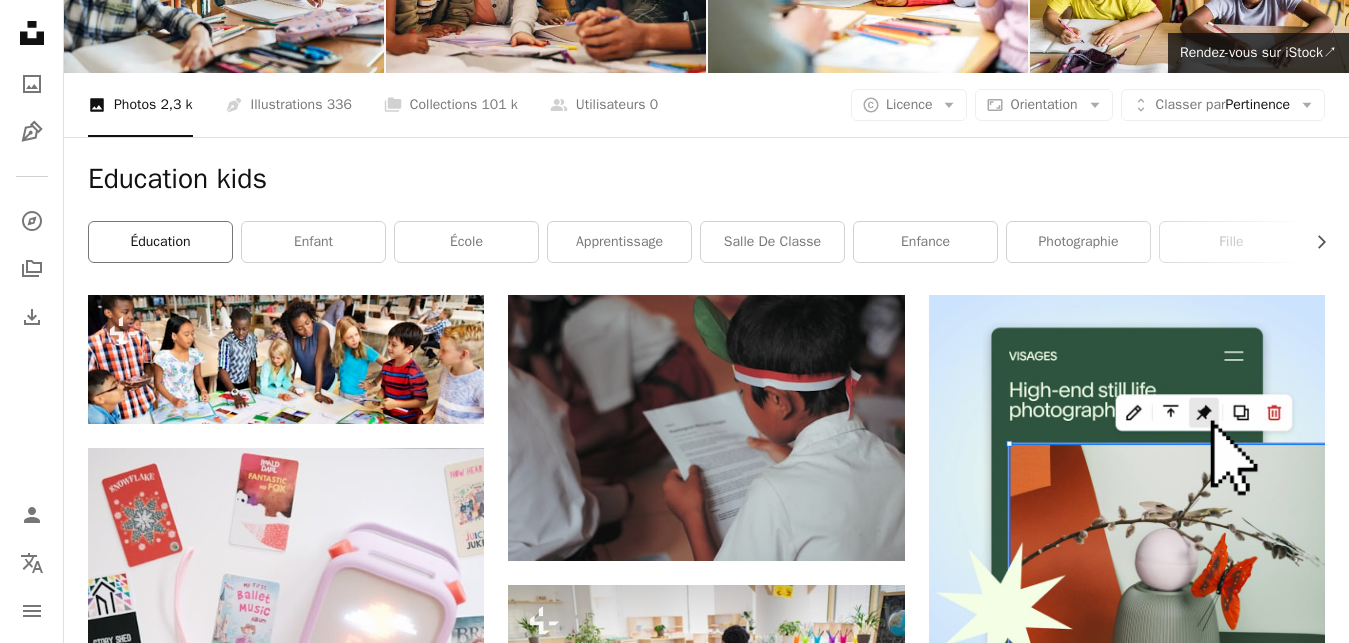 click on "éducation" at bounding box center (160, 242) 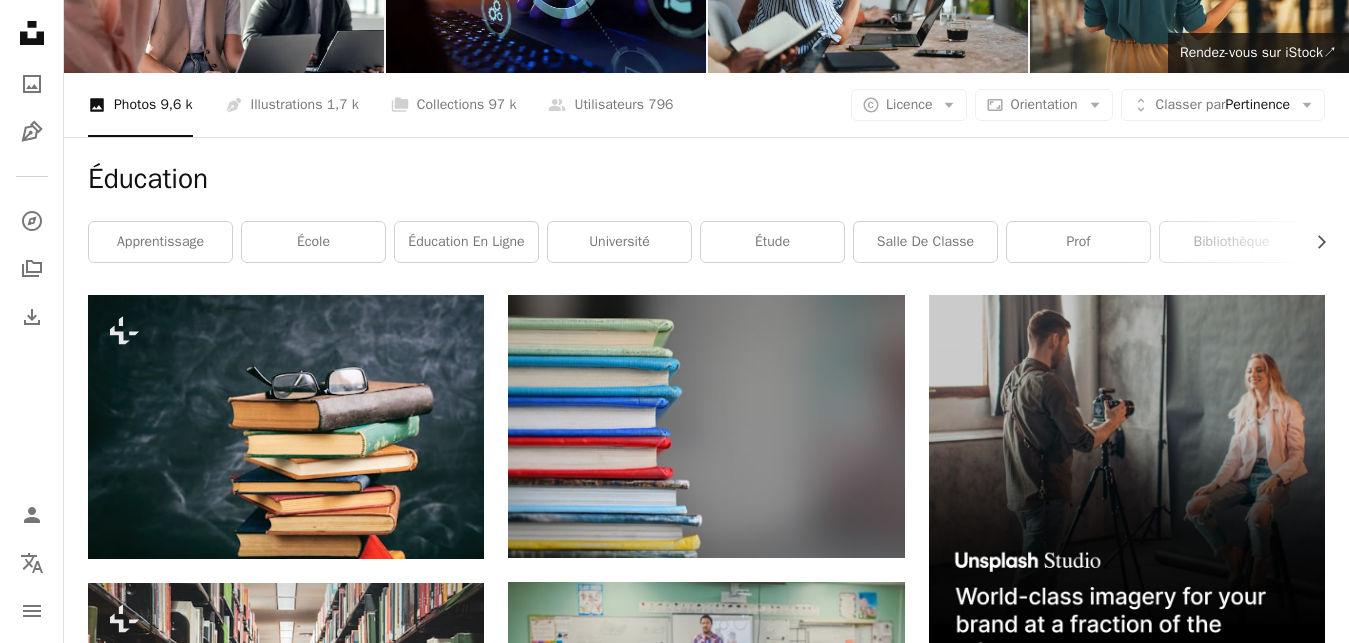 scroll, scrollTop: 102, scrollLeft: 0, axis: vertical 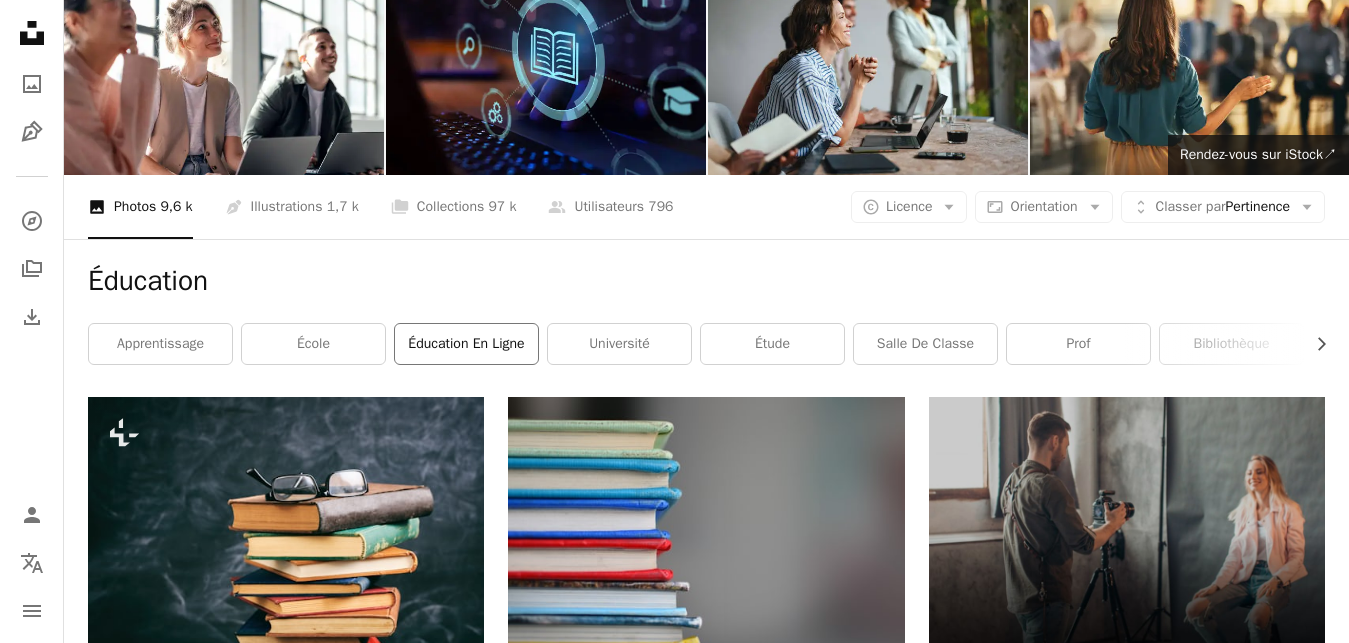 click on "Éducation en ligne" at bounding box center (466, 344) 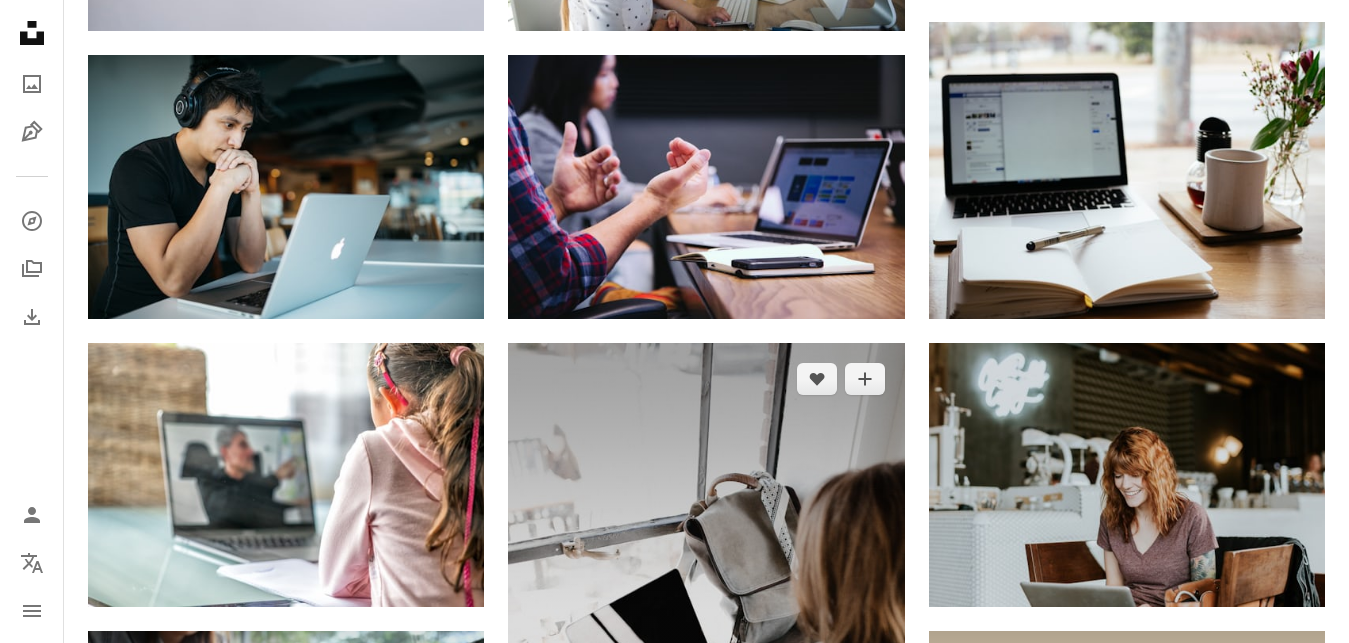 scroll, scrollTop: 1224, scrollLeft: 0, axis: vertical 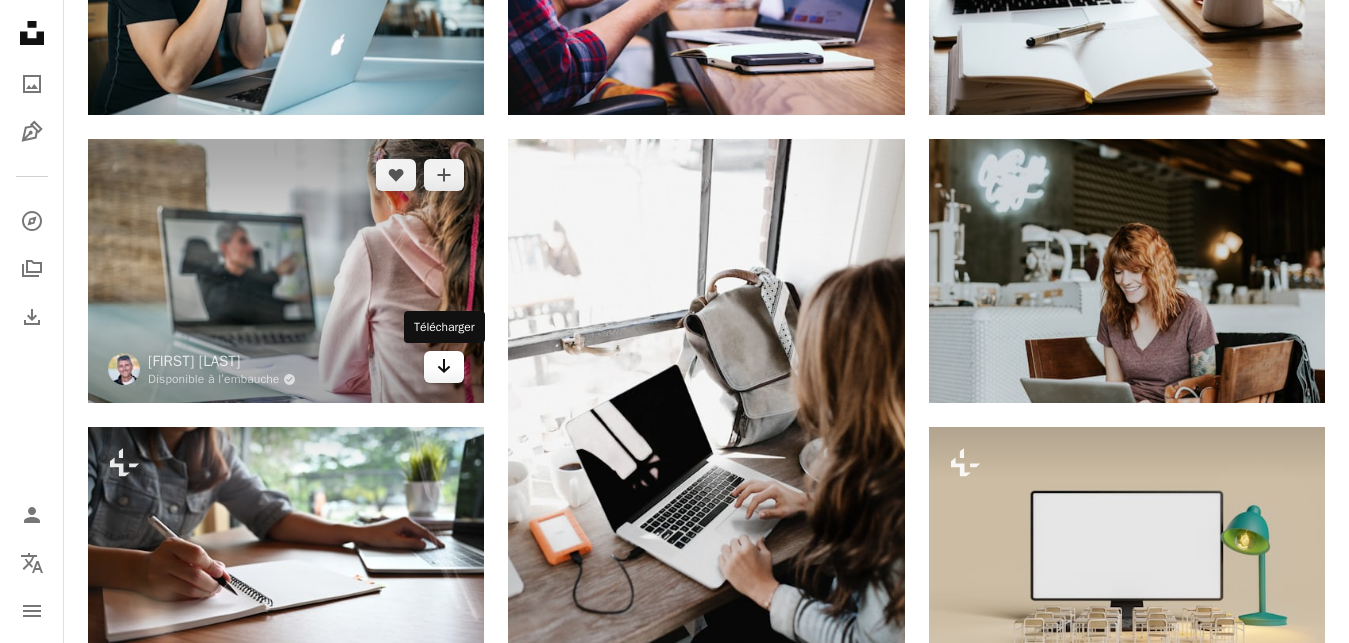 click on "Arrow pointing down" 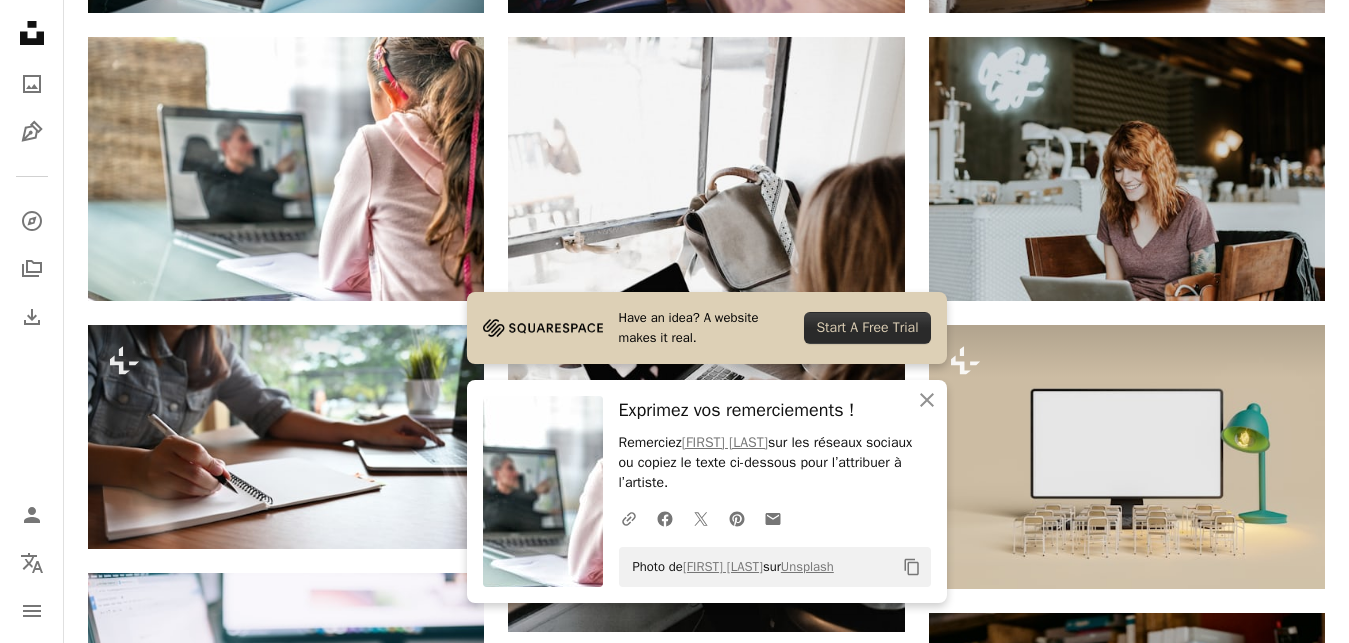scroll, scrollTop: 1428, scrollLeft: 0, axis: vertical 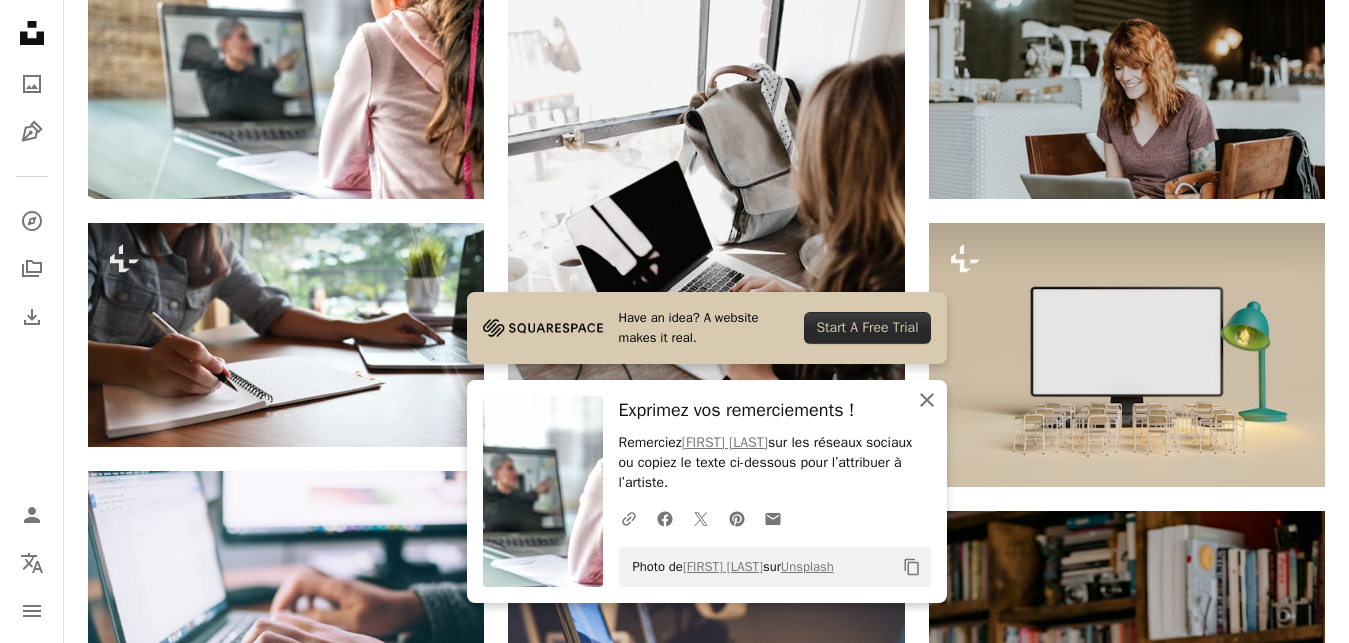 click on "An X shape" 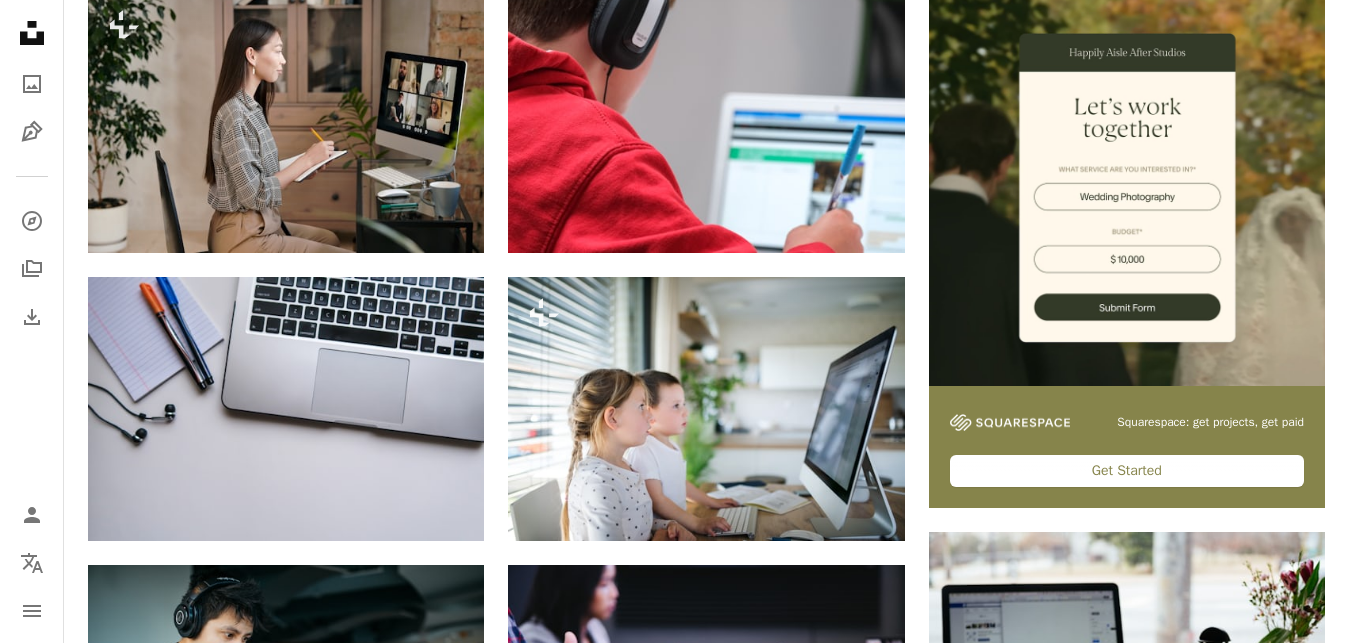 scroll, scrollTop: 306, scrollLeft: 0, axis: vertical 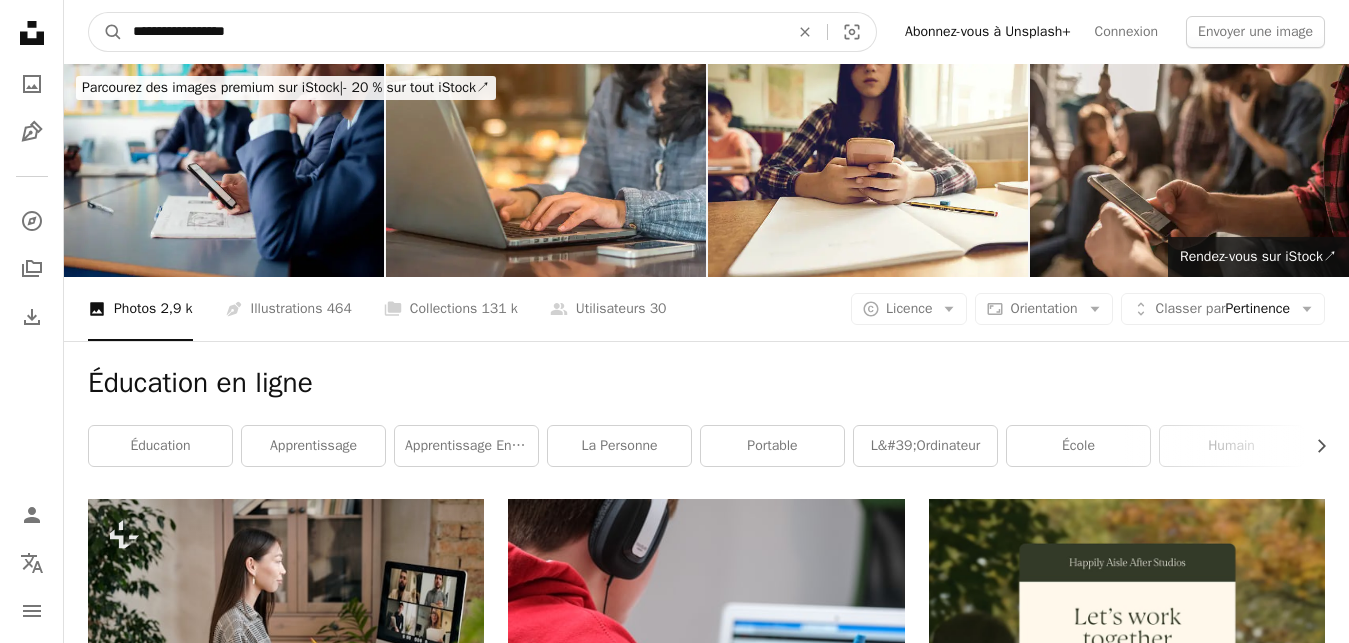 click on "**********" at bounding box center [453, 32] 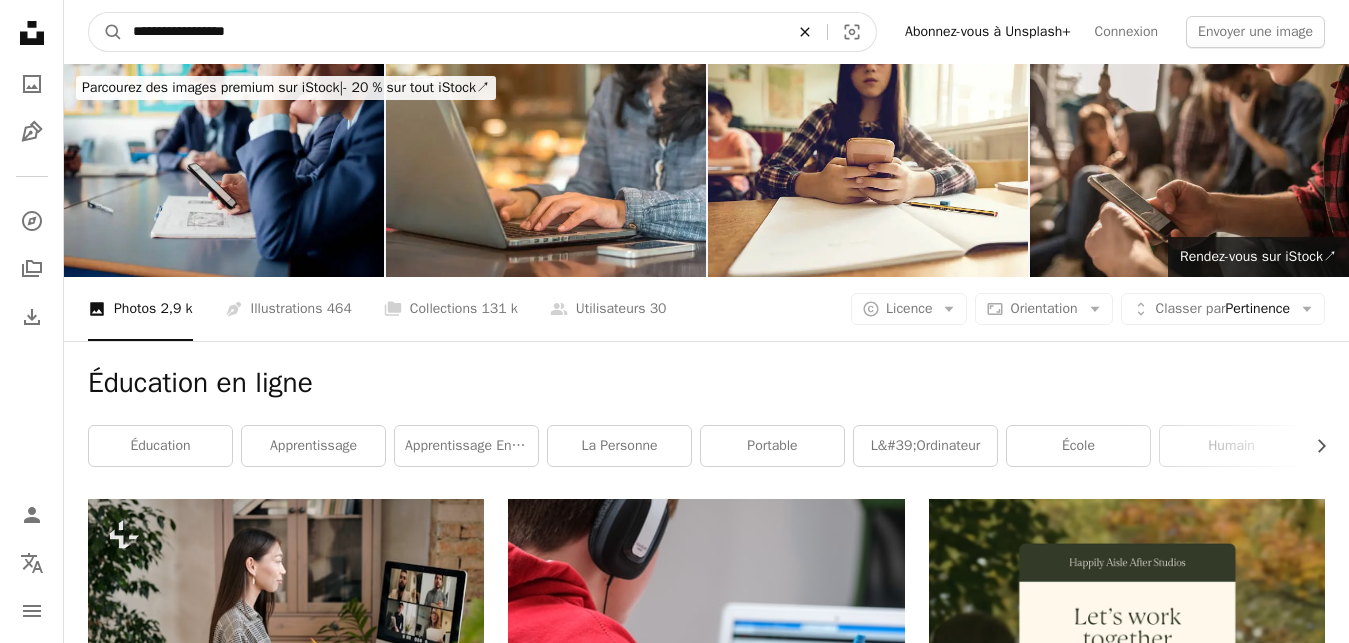 click on "An X shape" 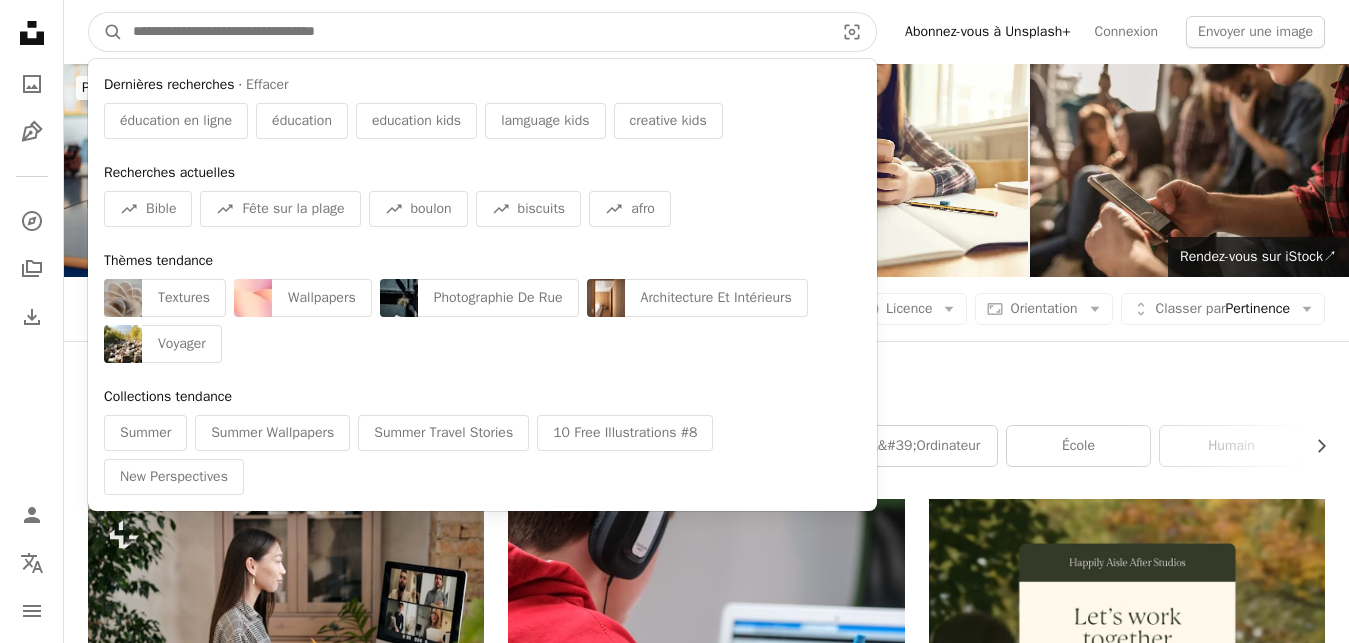paste on "**********" 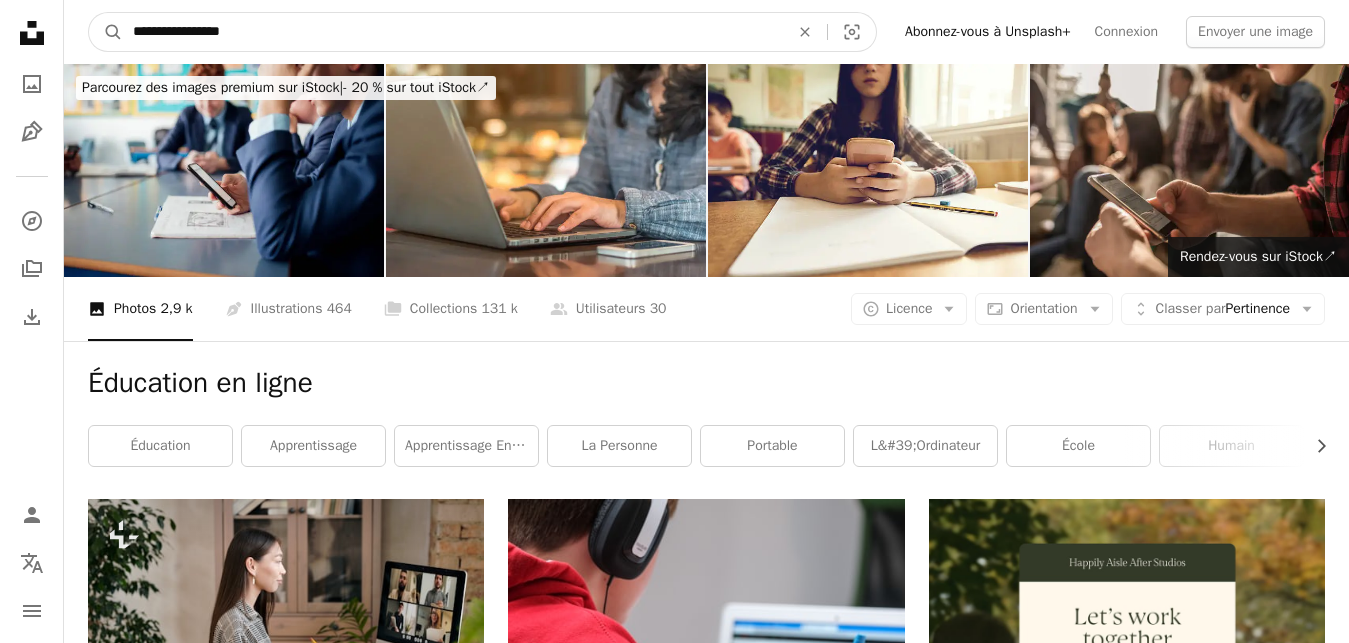 type on "**********" 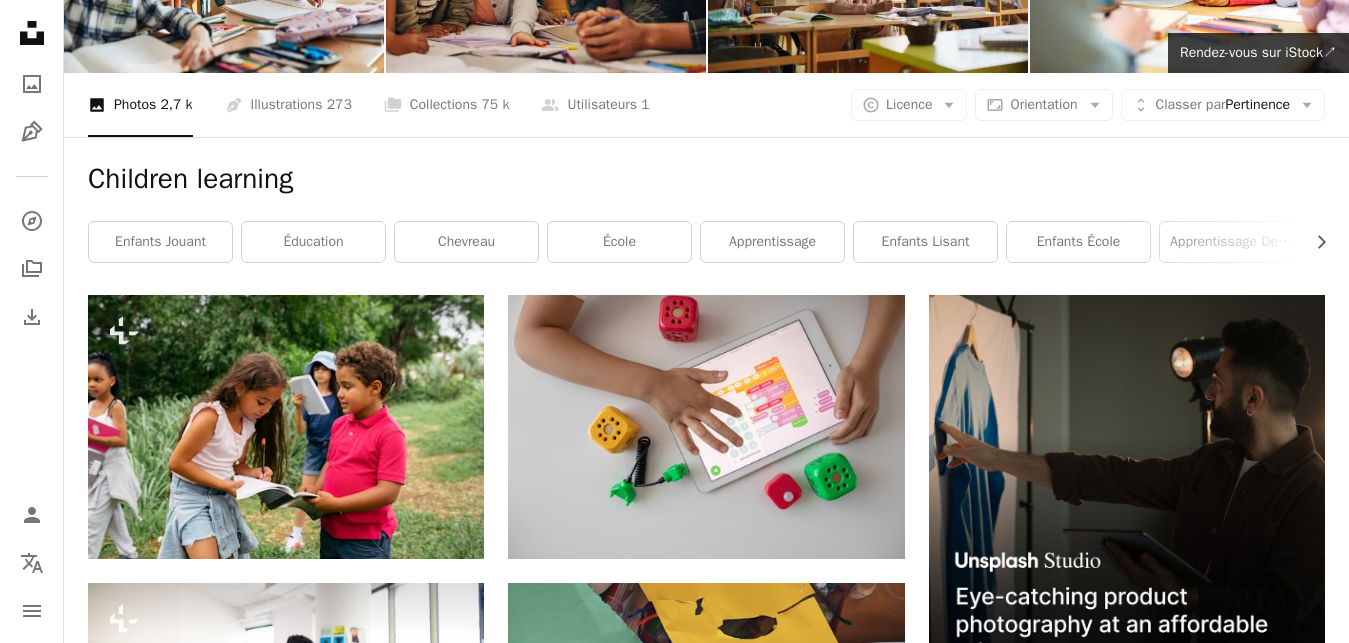 scroll, scrollTop: 0, scrollLeft: 0, axis: both 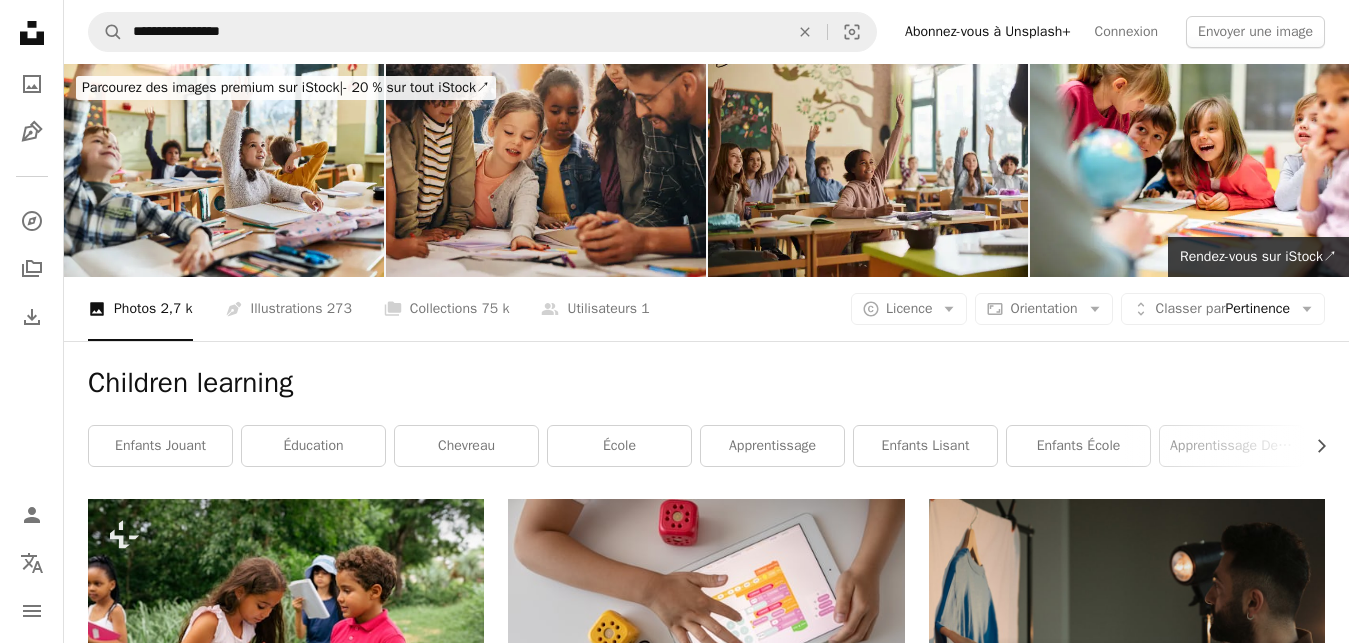 click at bounding box center (546, 170) 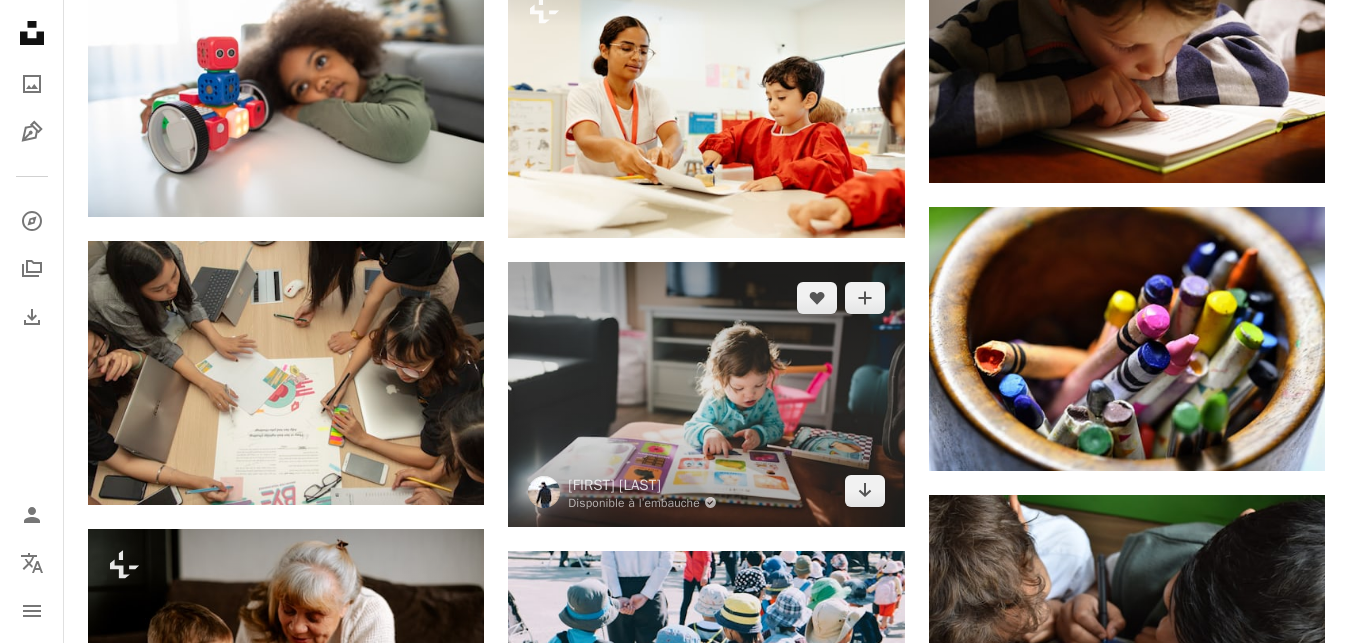 scroll, scrollTop: 1224, scrollLeft: 0, axis: vertical 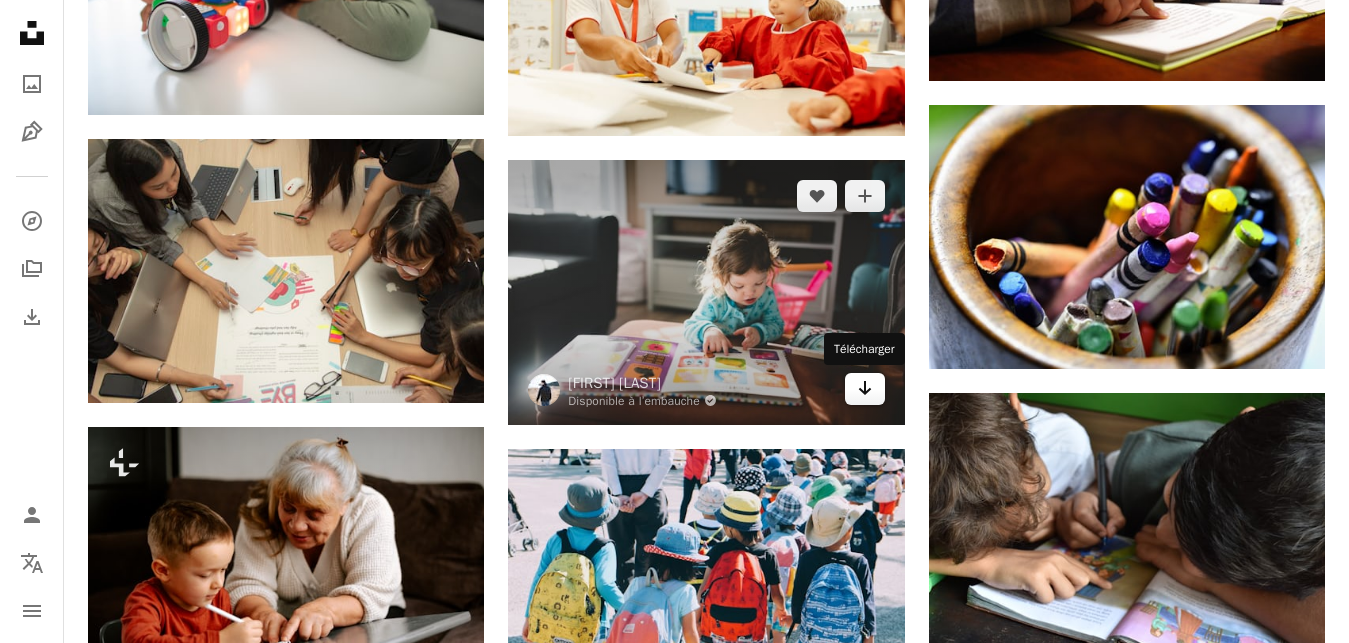click 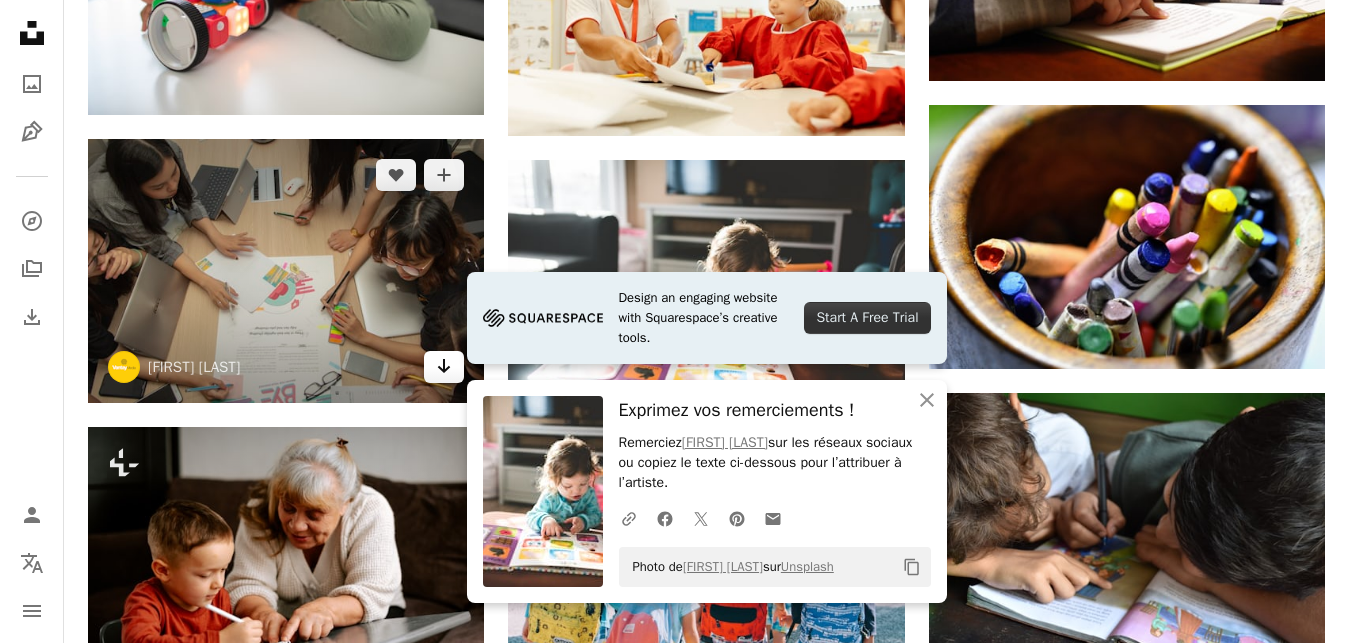 click 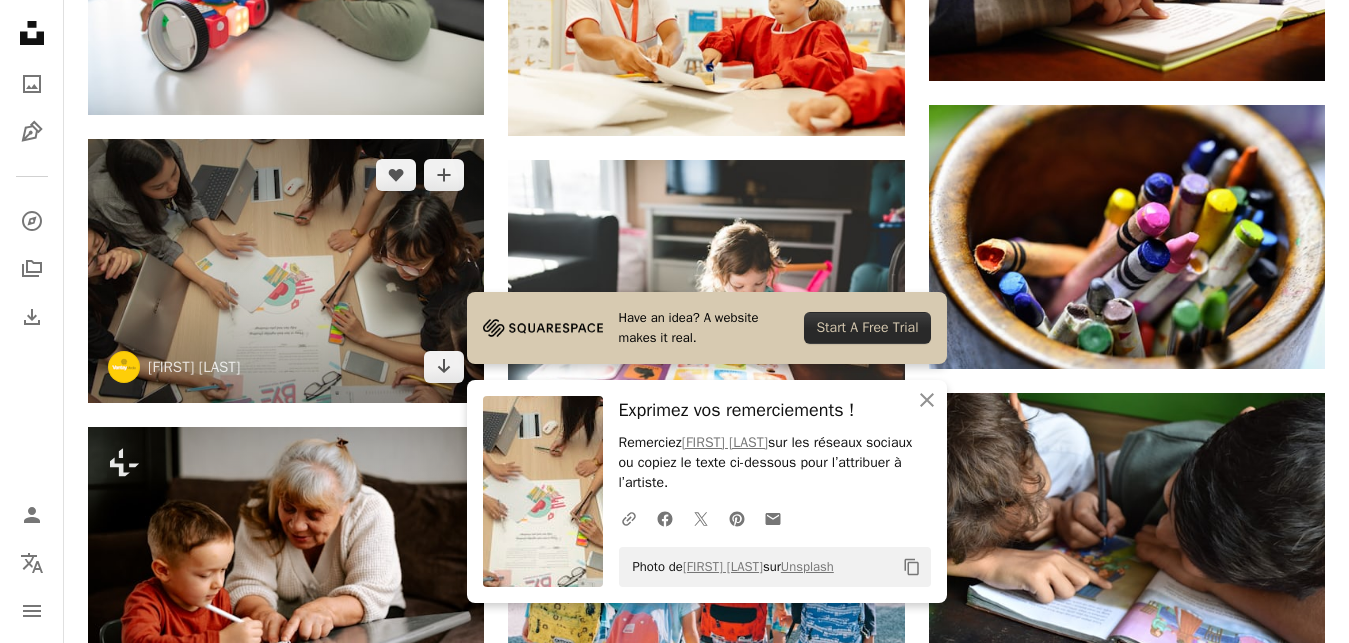 scroll, scrollTop: 1530, scrollLeft: 0, axis: vertical 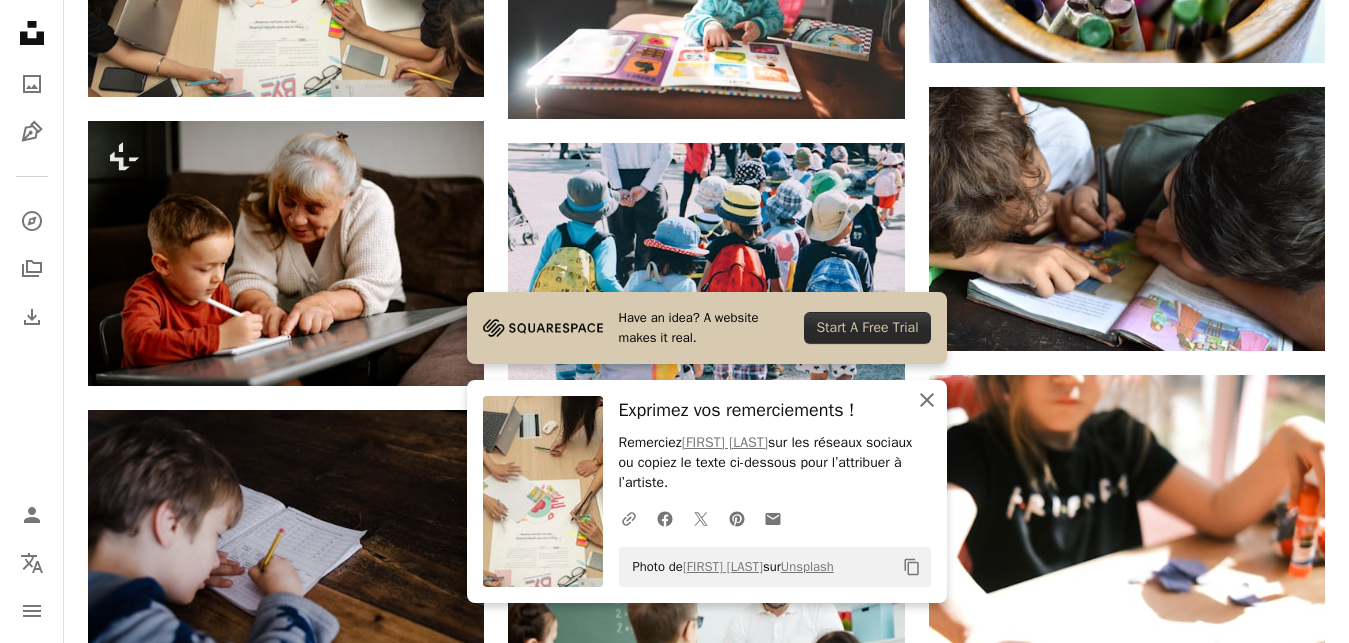 click on "An X shape Fermer" at bounding box center [927, 400] 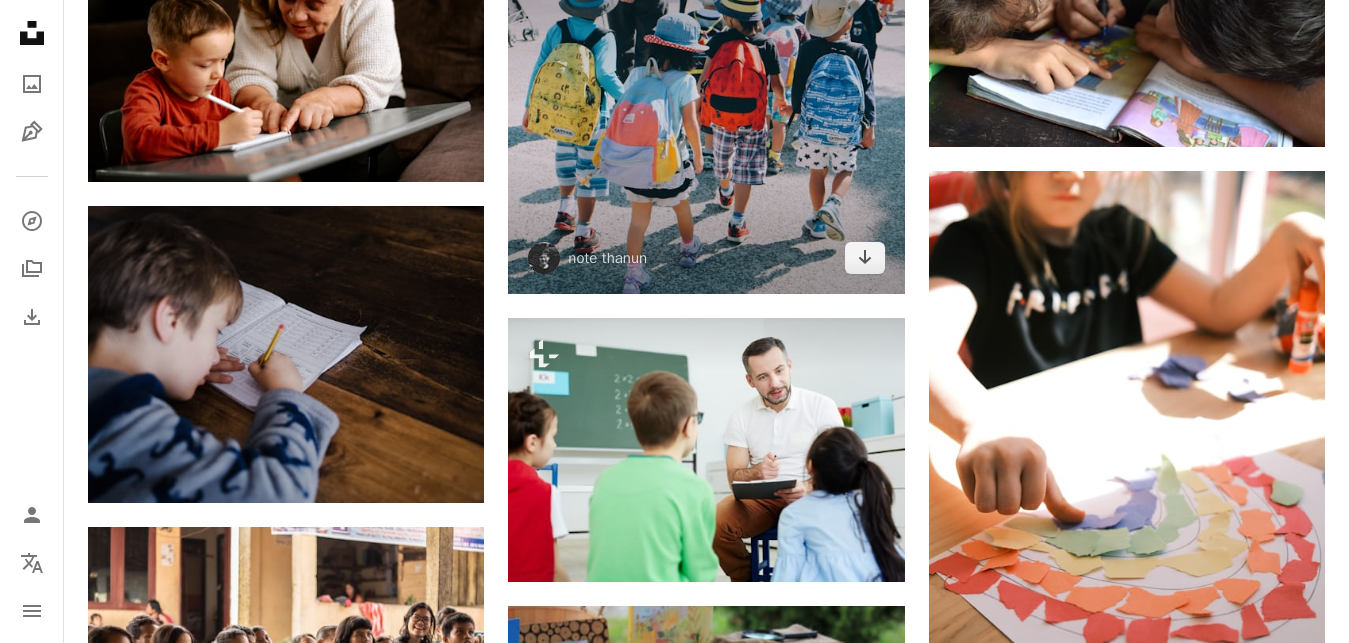 scroll, scrollTop: 1836, scrollLeft: 0, axis: vertical 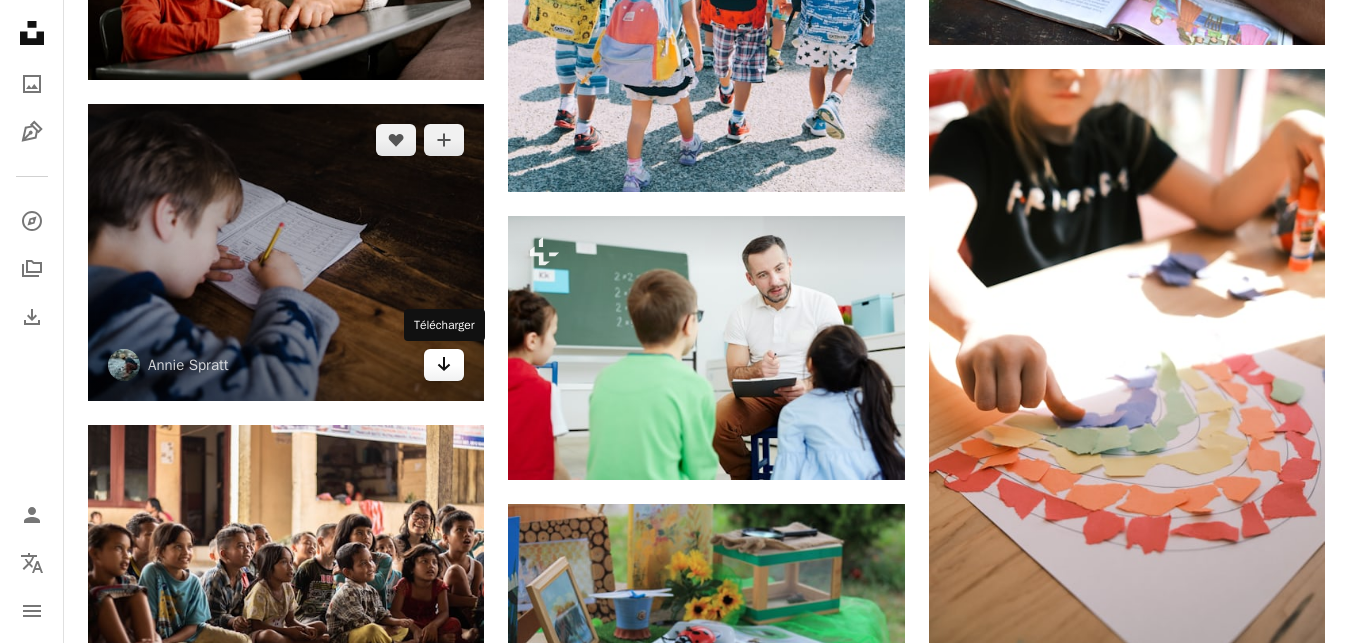 click on "Arrow pointing down" 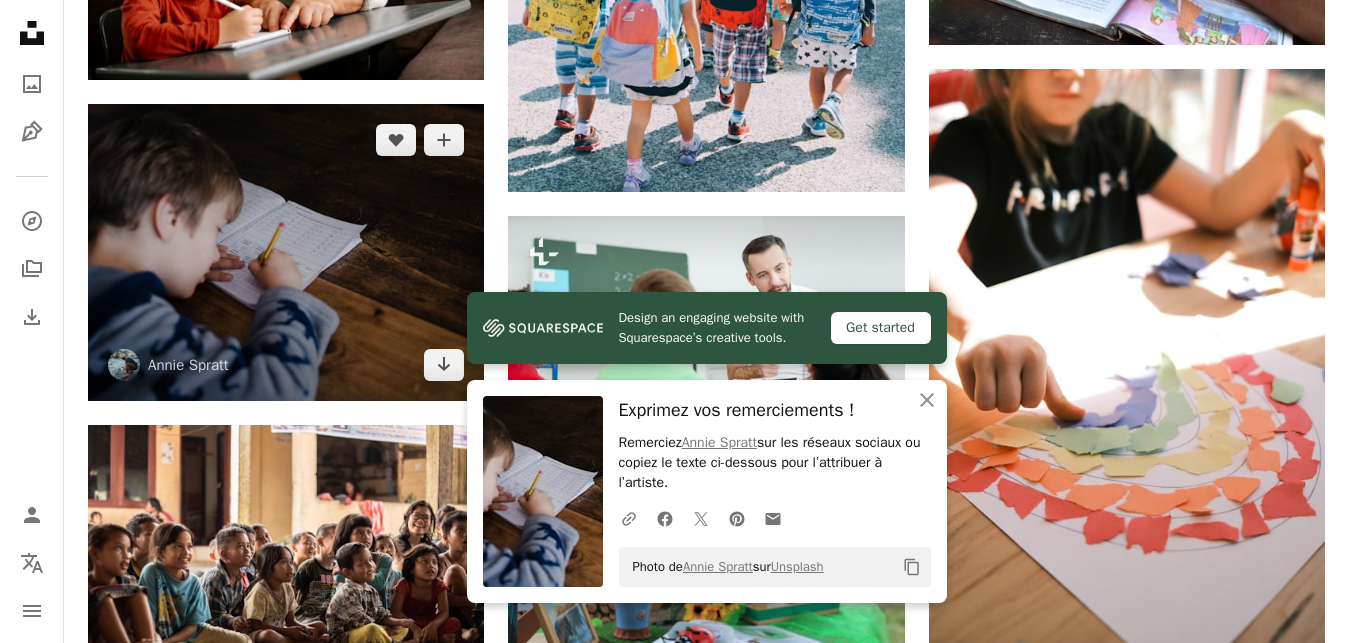 scroll, scrollTop: 1938, scrollLeft: 0, axis: vertical 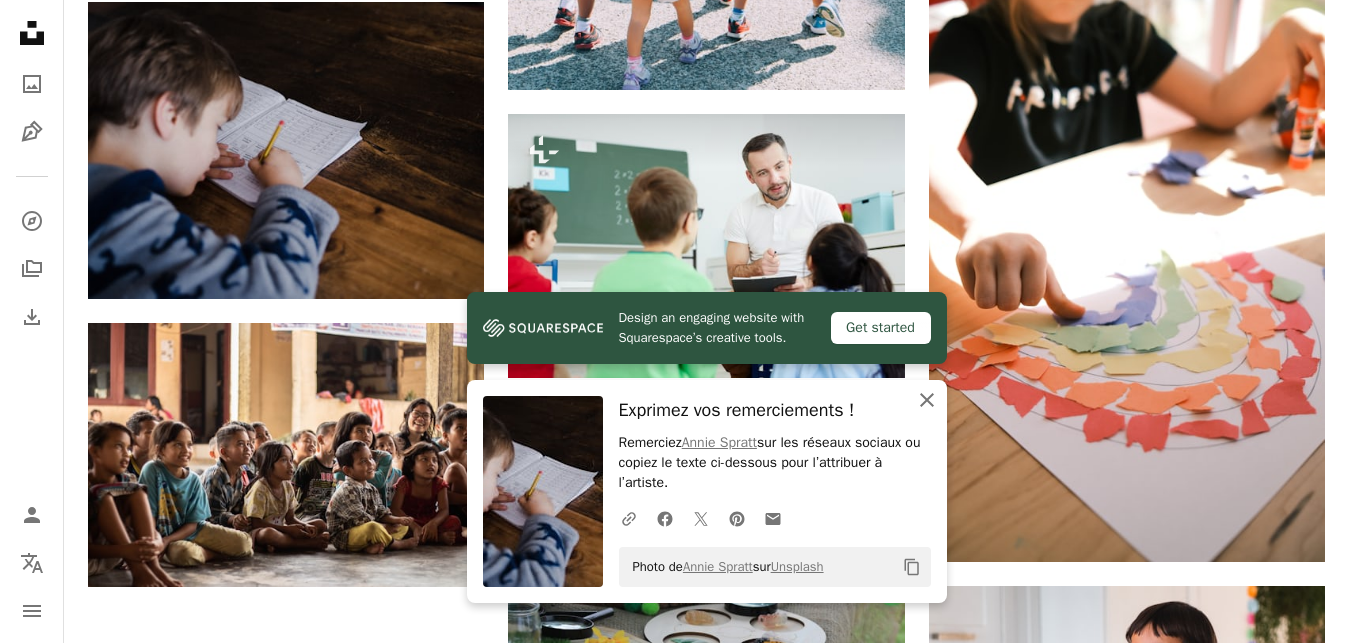 click on "An X shape" 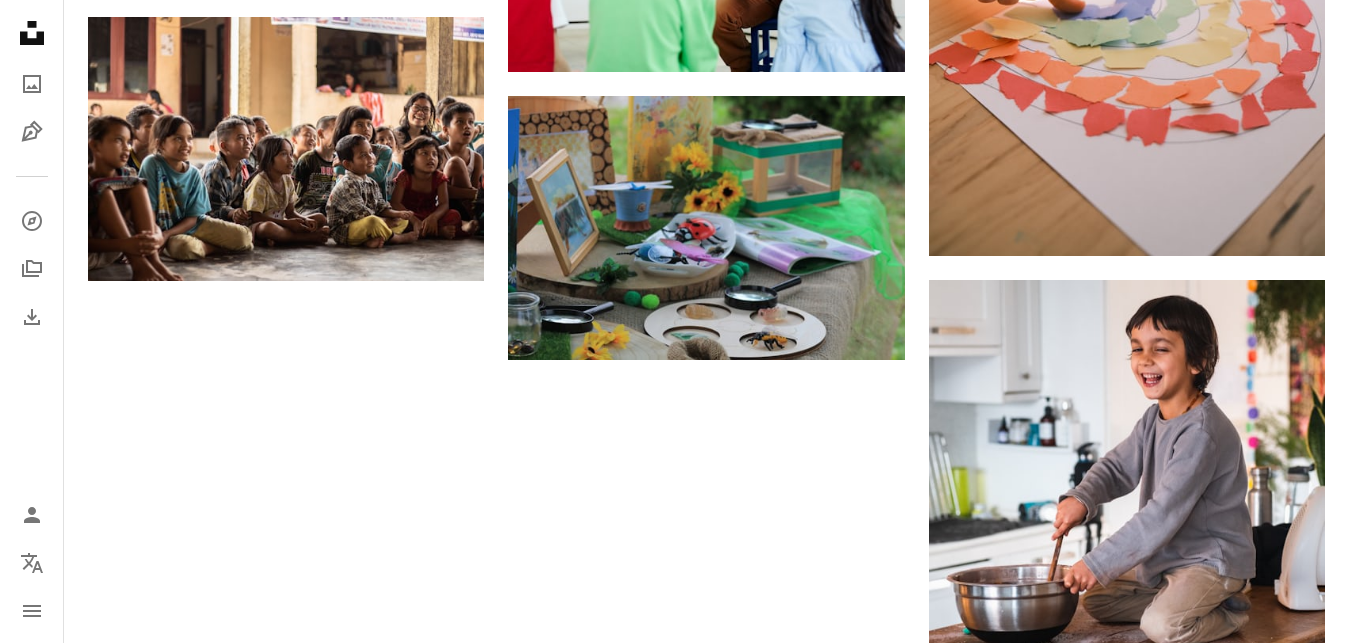 scroll, scrollTop: 2550, scrollLeft: 0, axis: vertical 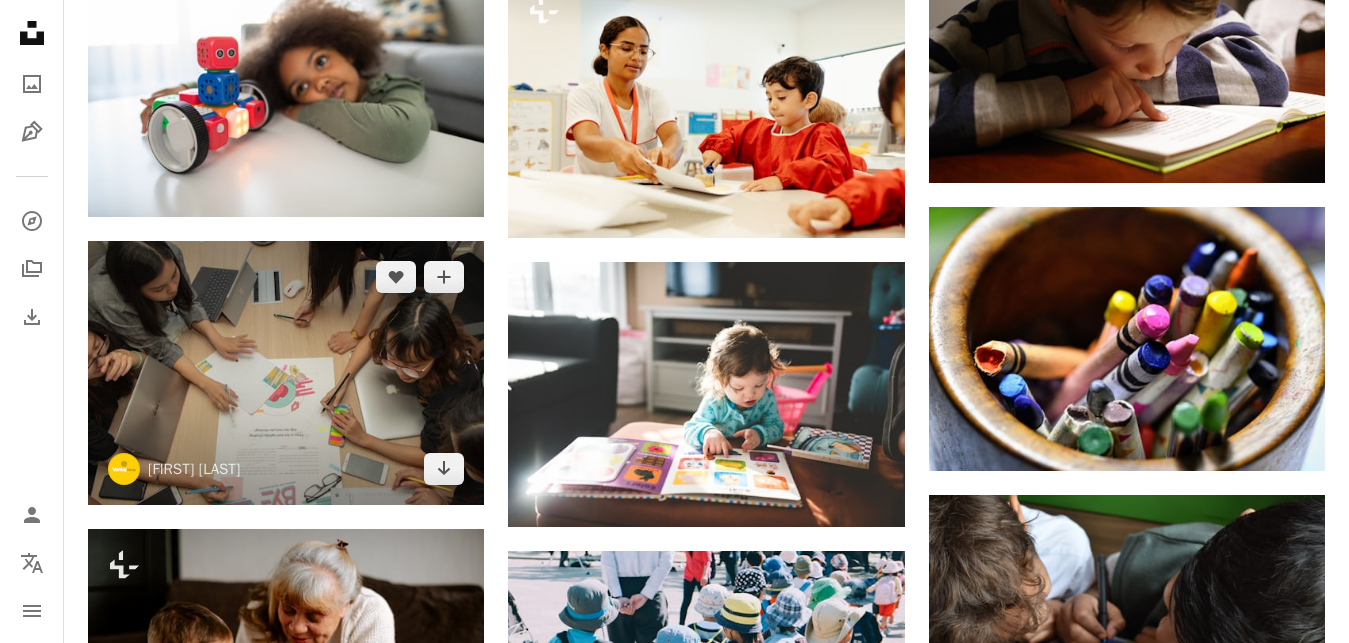 click at bounding box center [286, 373] 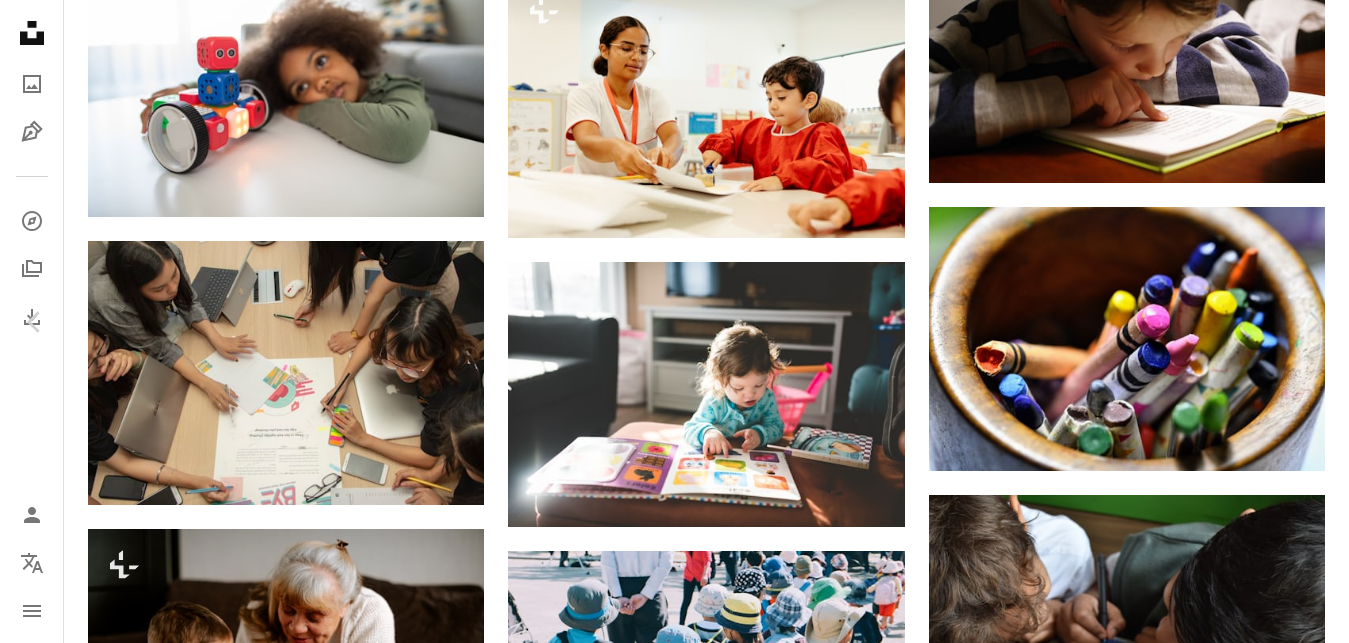 click 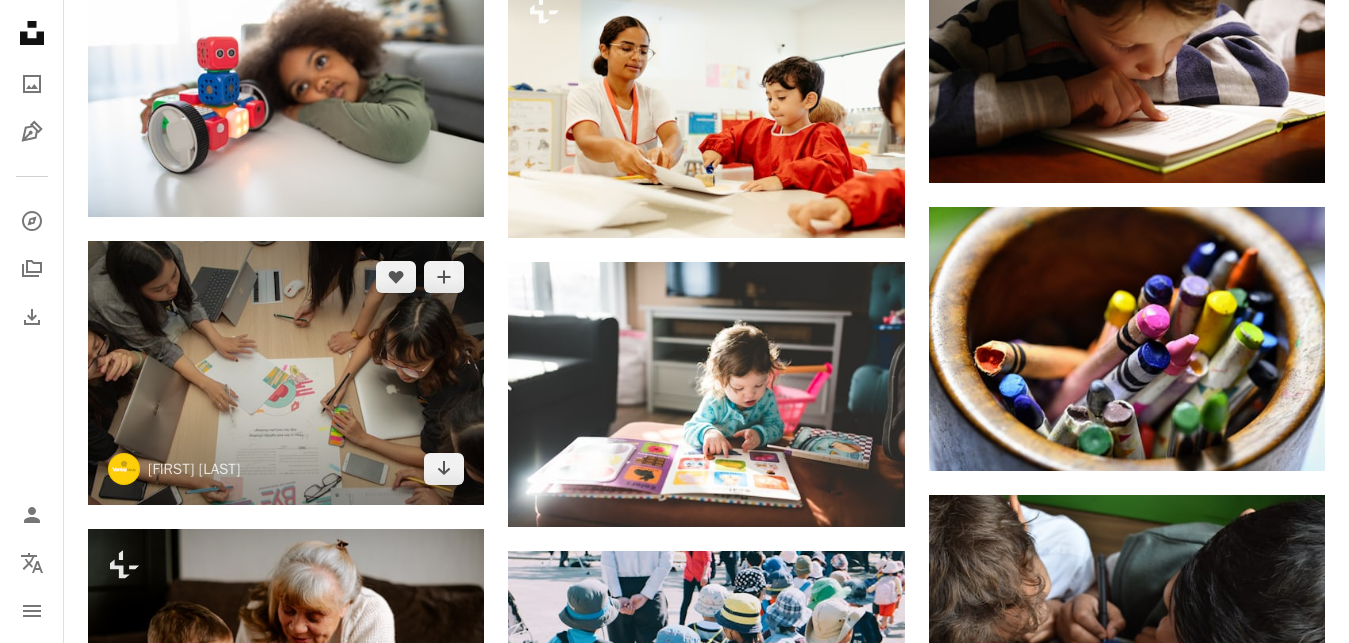 scroll, scrollTop: 1224, scrollLeft: 0, axis: vertical 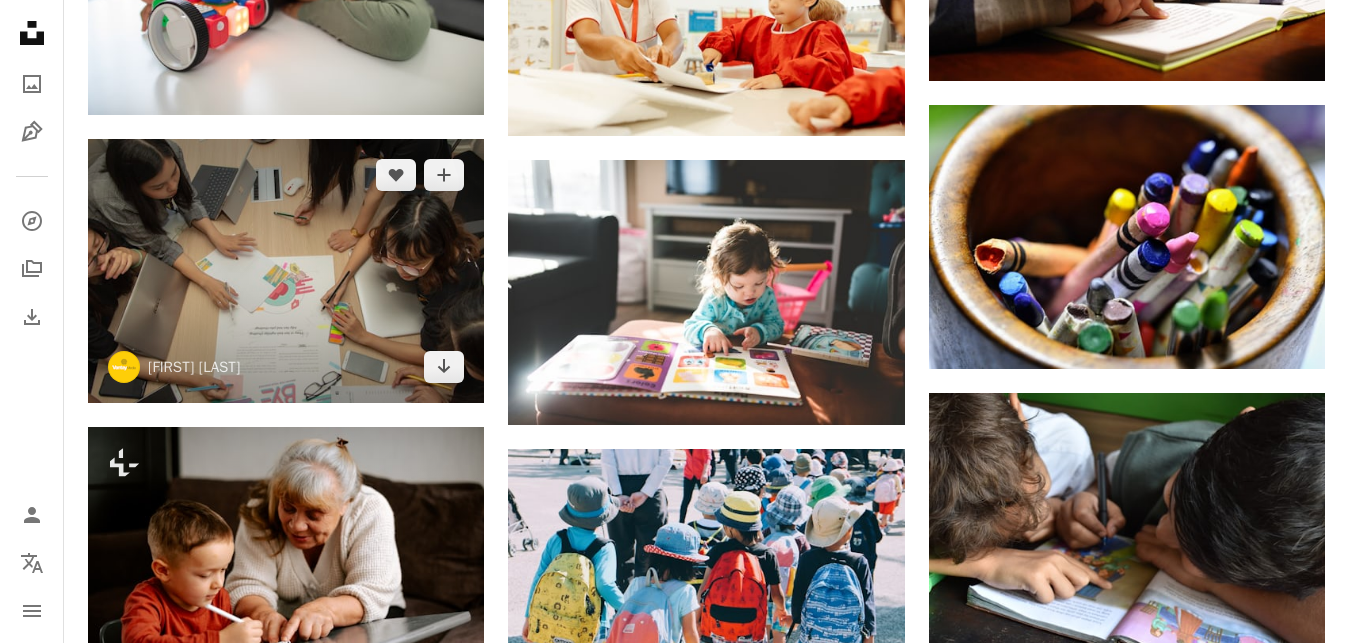 click at bounding box center [286, 271] 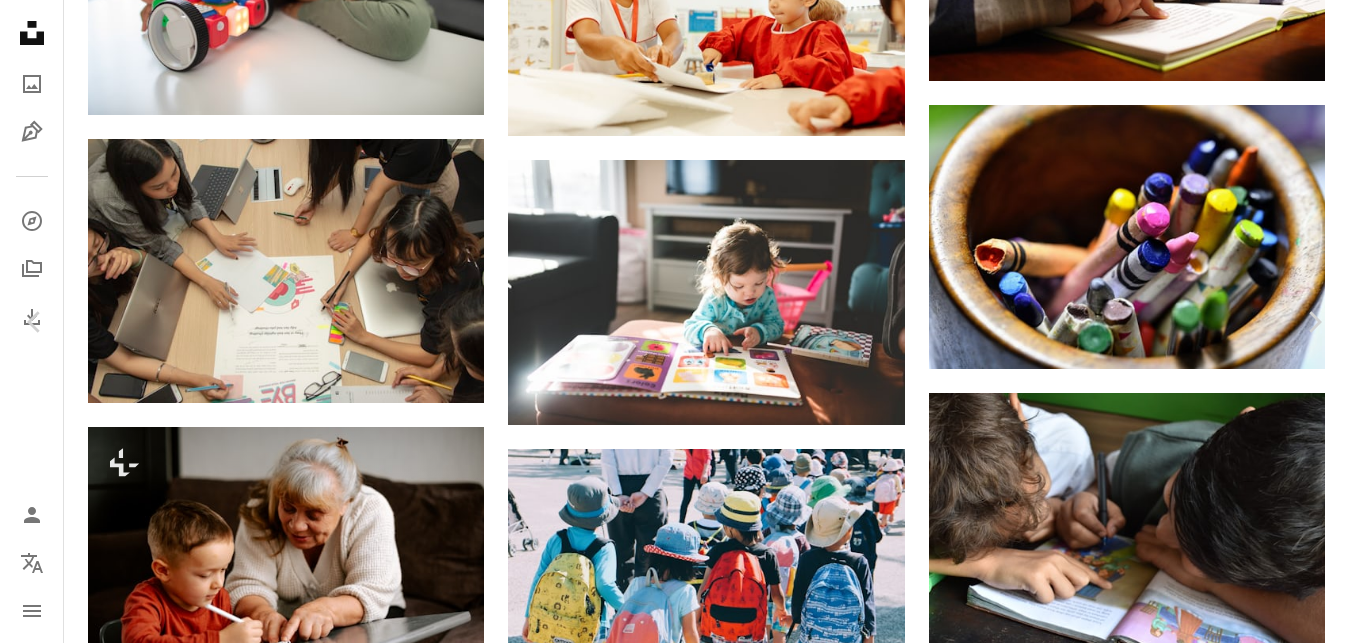 scroll, scrollTop: 0, scrollLeft: 0, axis: both 